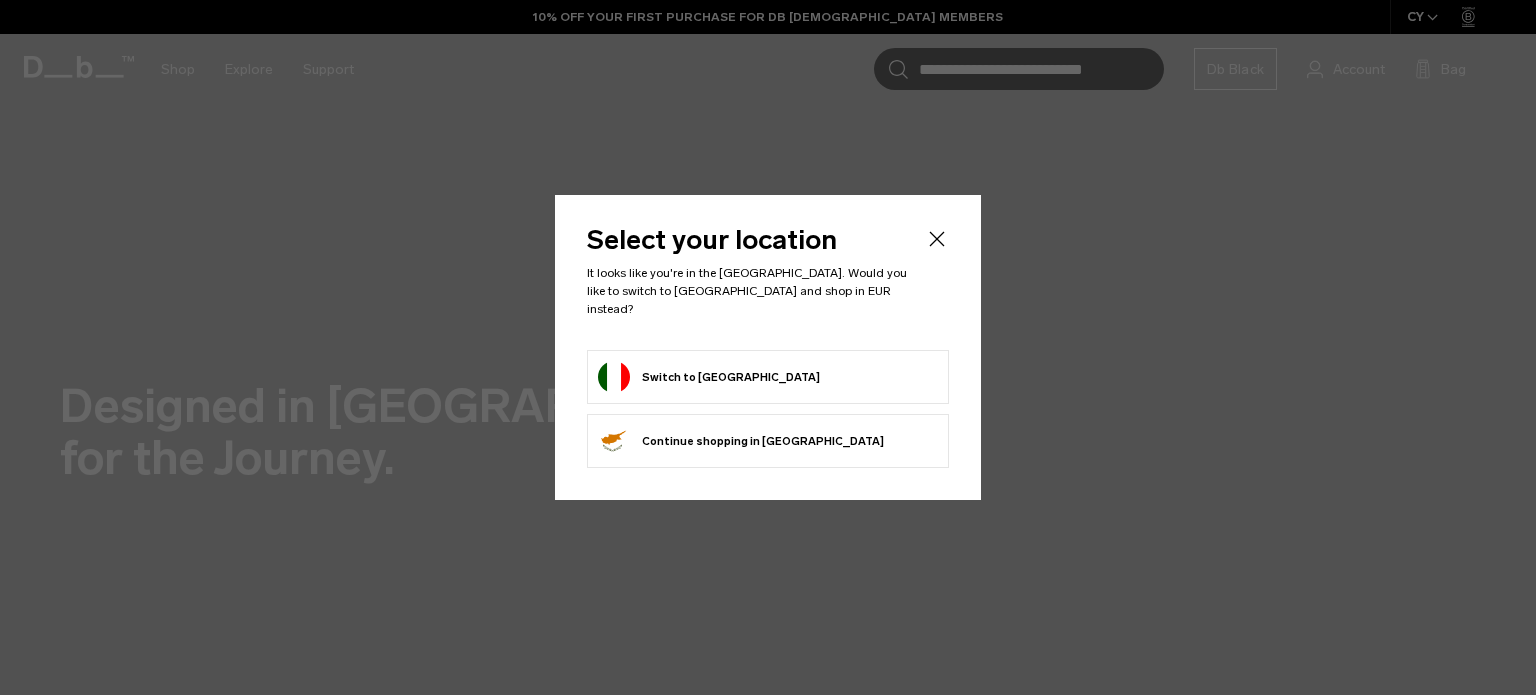 scroll, scrollTop: 0, scrollLeft: 0, axis: both 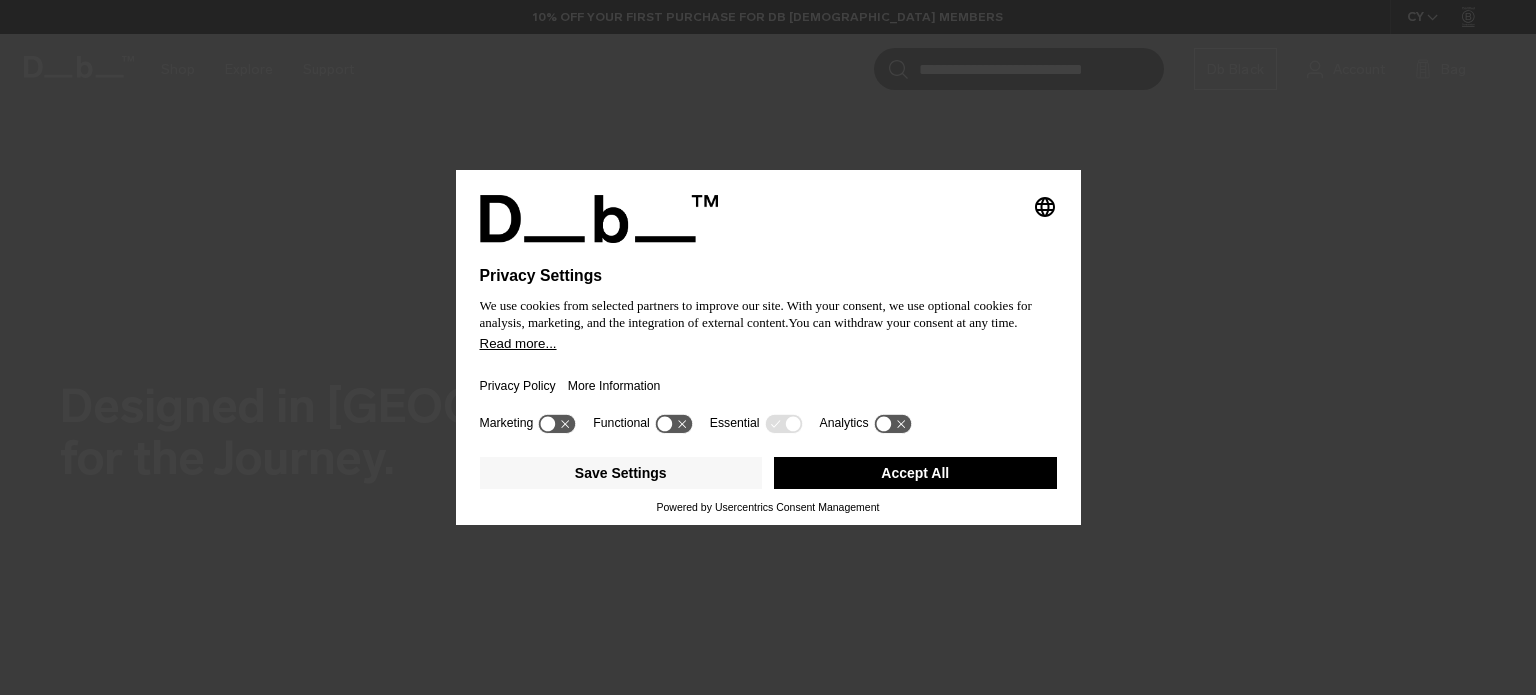 click on "Privacy Policy More Information" at bounding box center [768, 380] 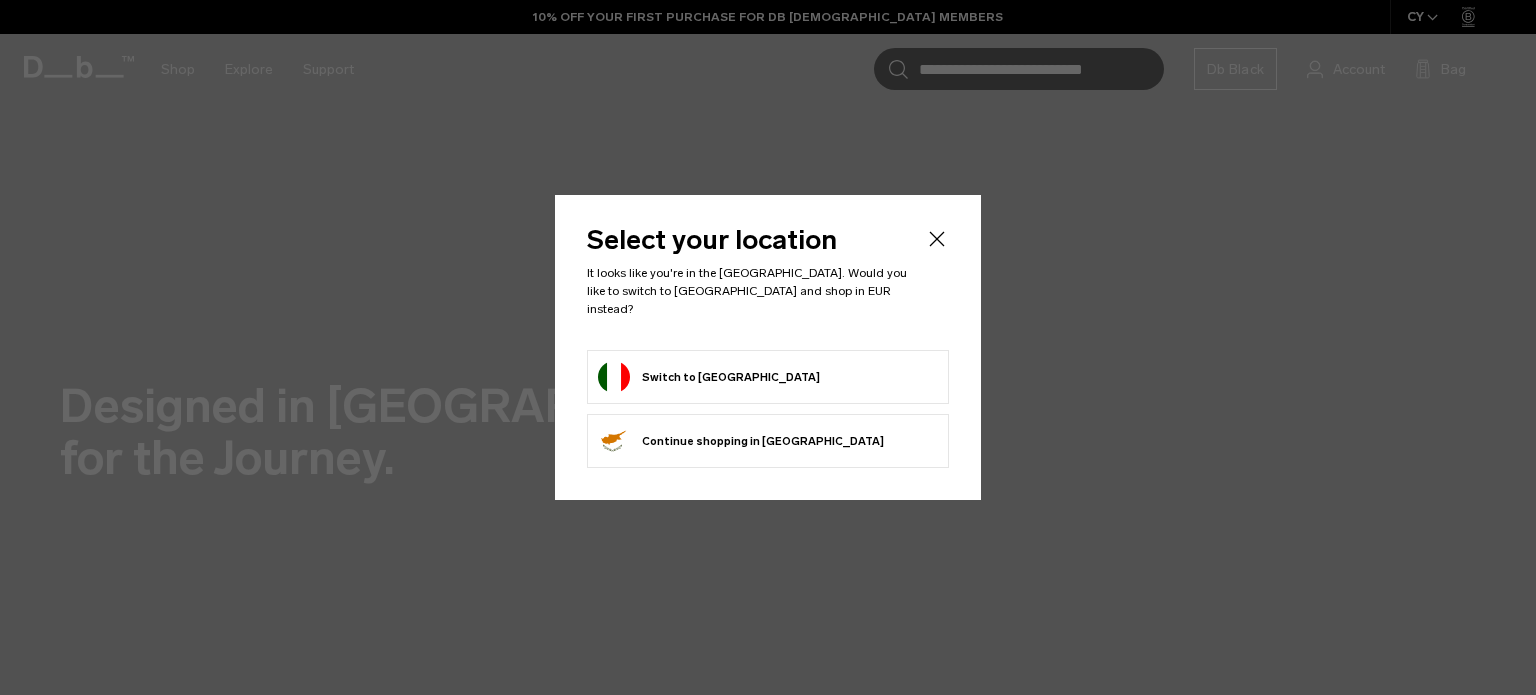 click on "Switch to Italy" at bounding box center (768, 377) 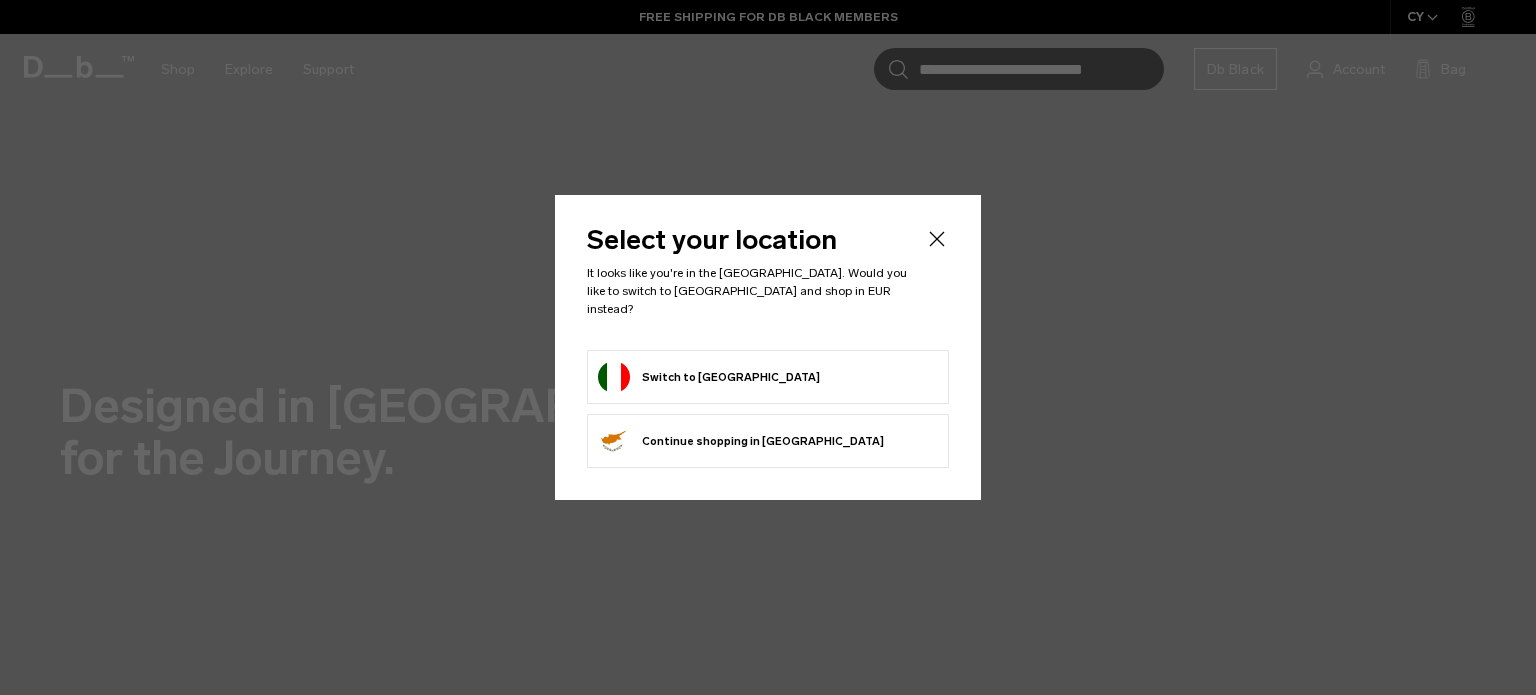 click on "Switch to Italy" at bounding box center (709, 377) 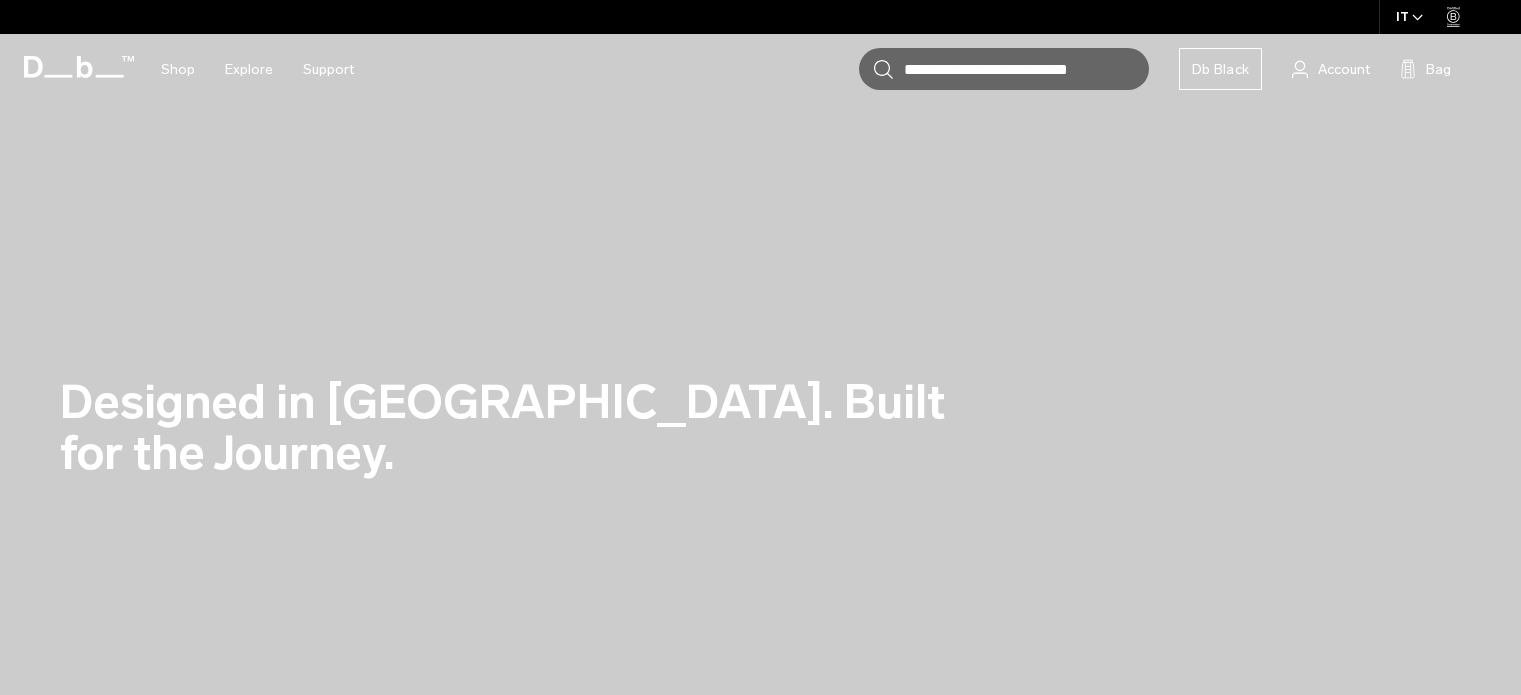 scroll, scrollTop: 0, scrollLeft: 0, axis: both 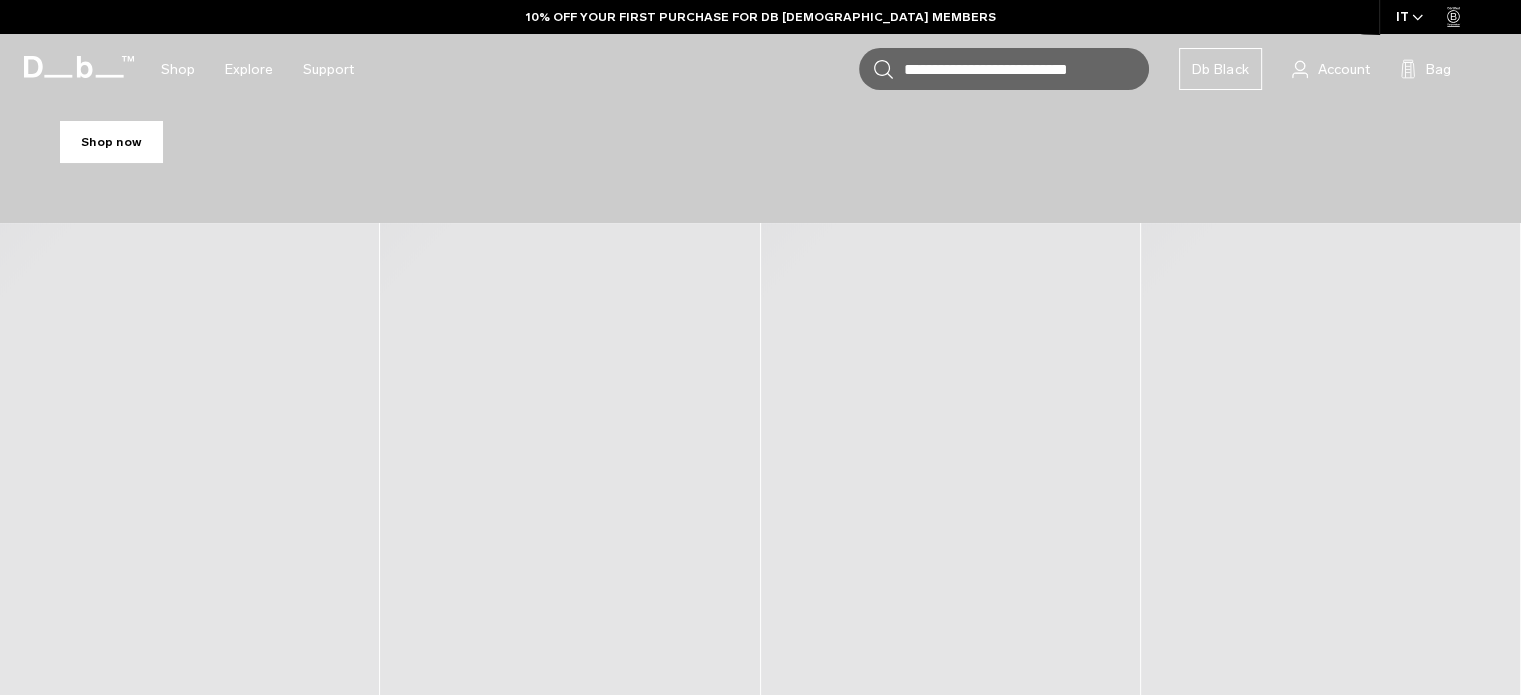 click on "Shop now" at bounding box center [111, 142] 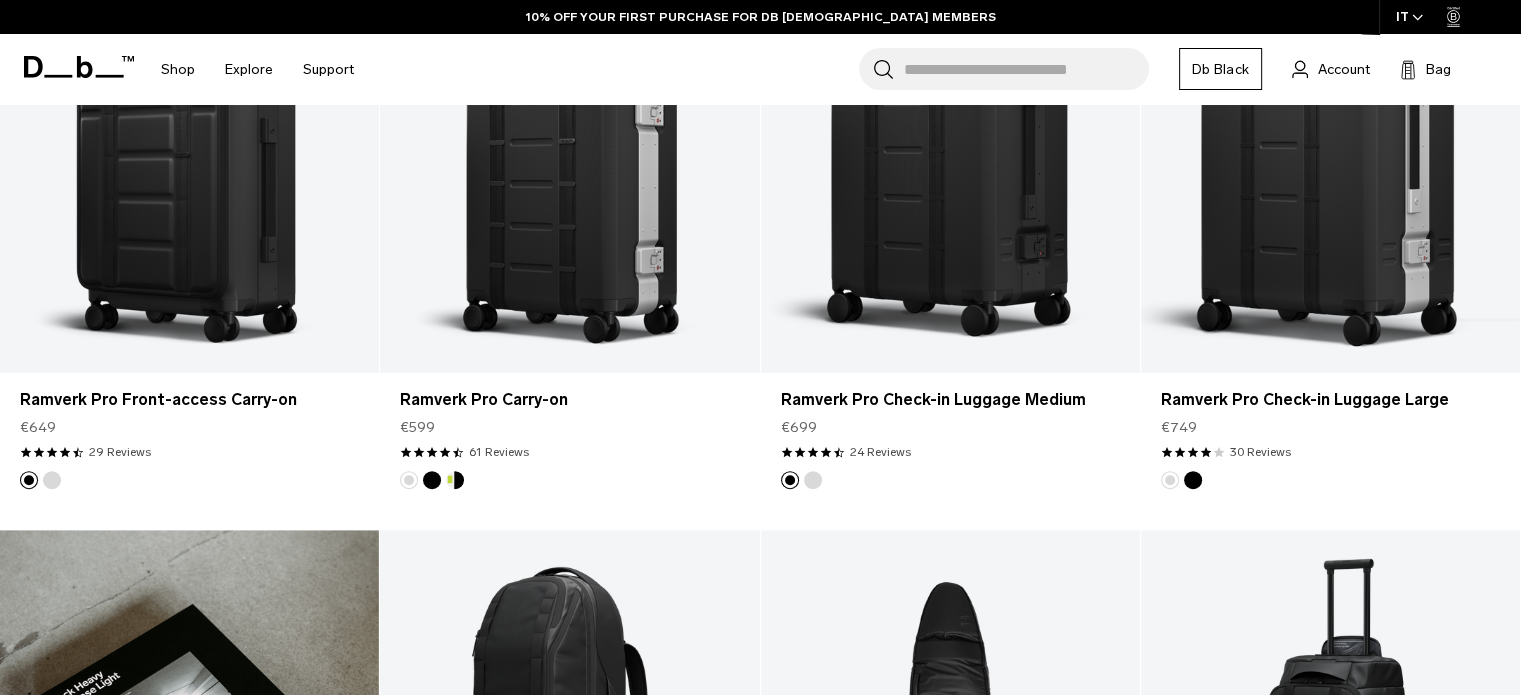 scroll, scrollTop: 0, scrollLeft: 0, axis: both 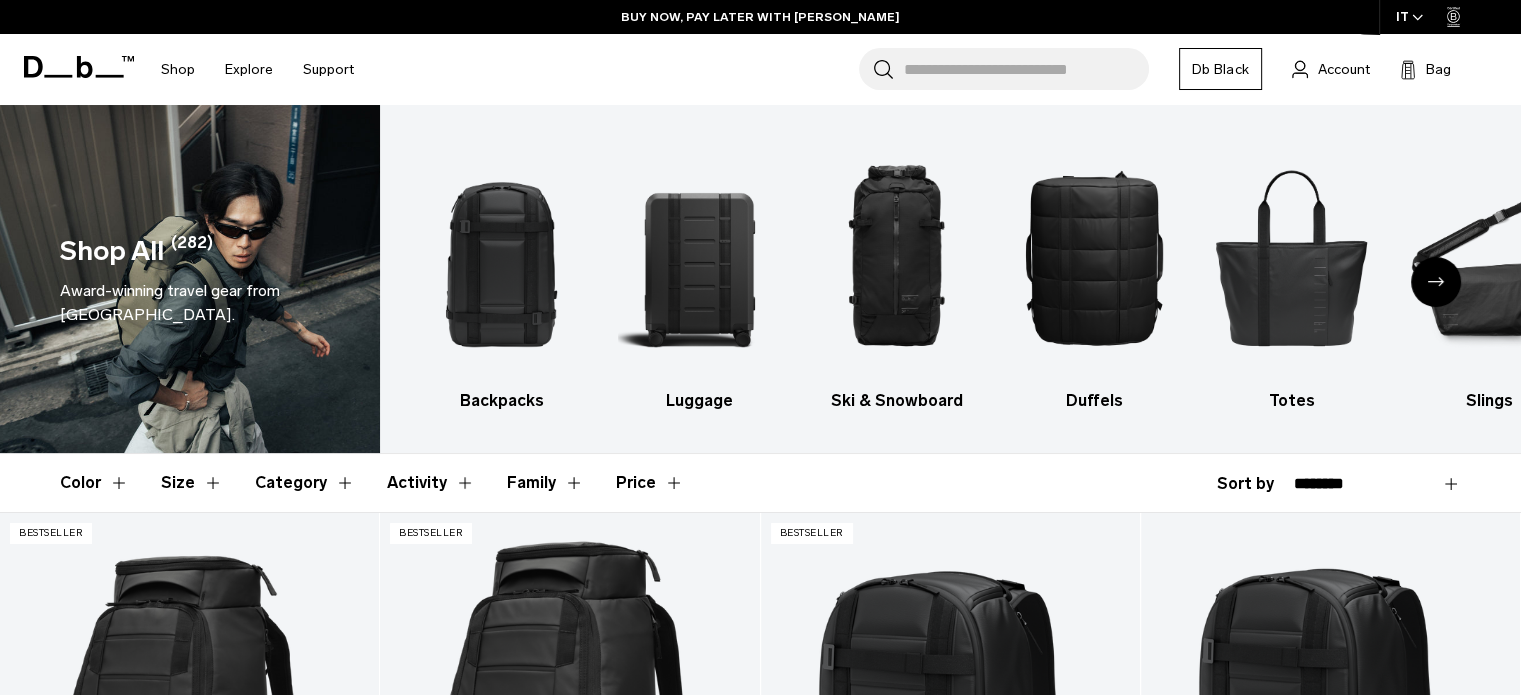 click on "Category" at bounding box center [305, 483] 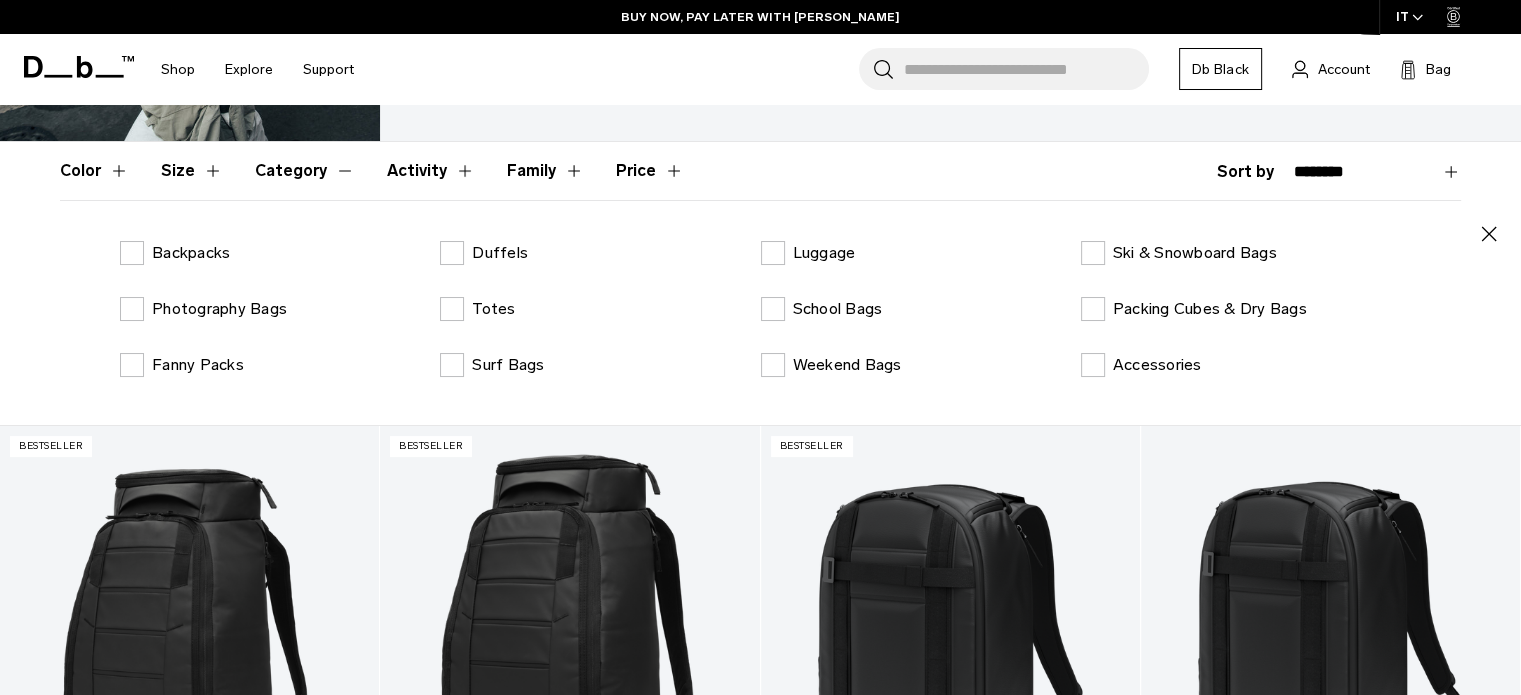 scroll, scrollTop: 312, scrollLeft: 0, axis: vertical 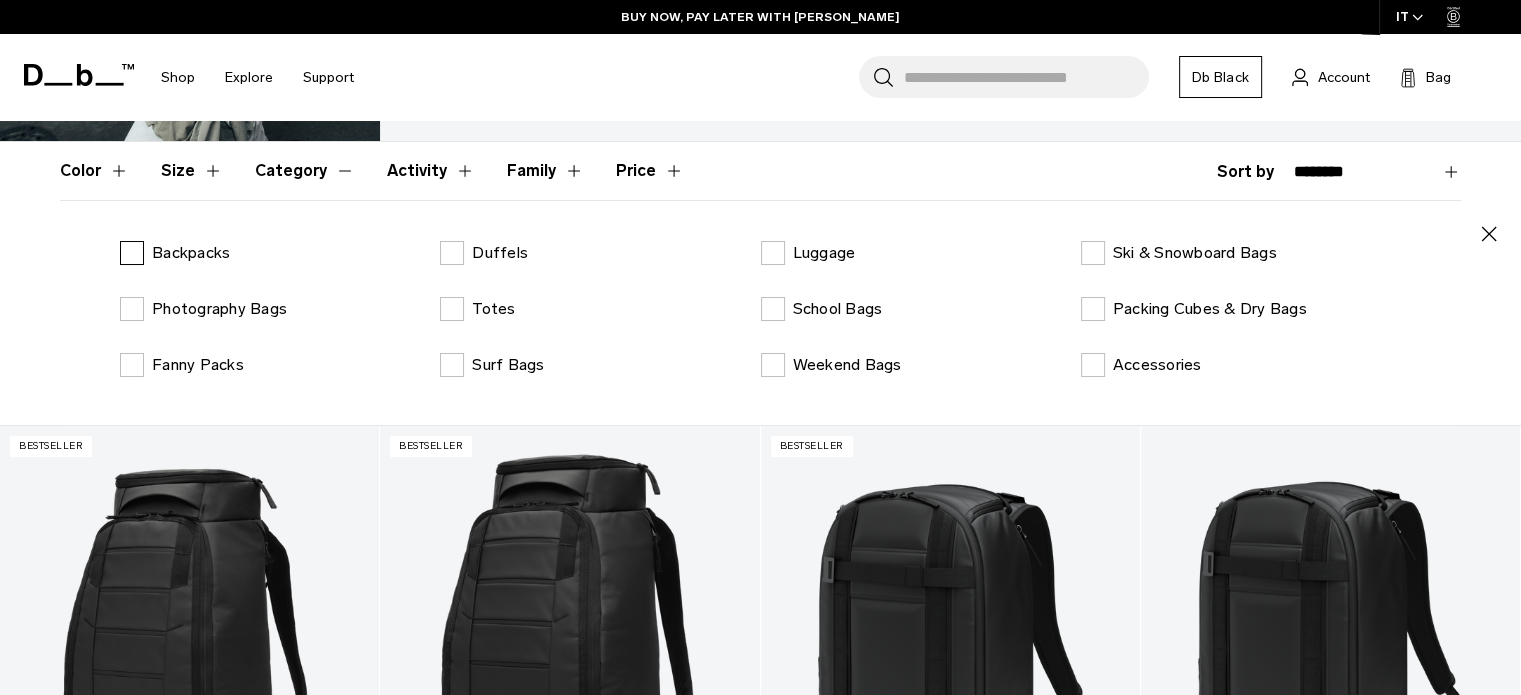 click on "Backpacks" at bounding box center [175, 253] 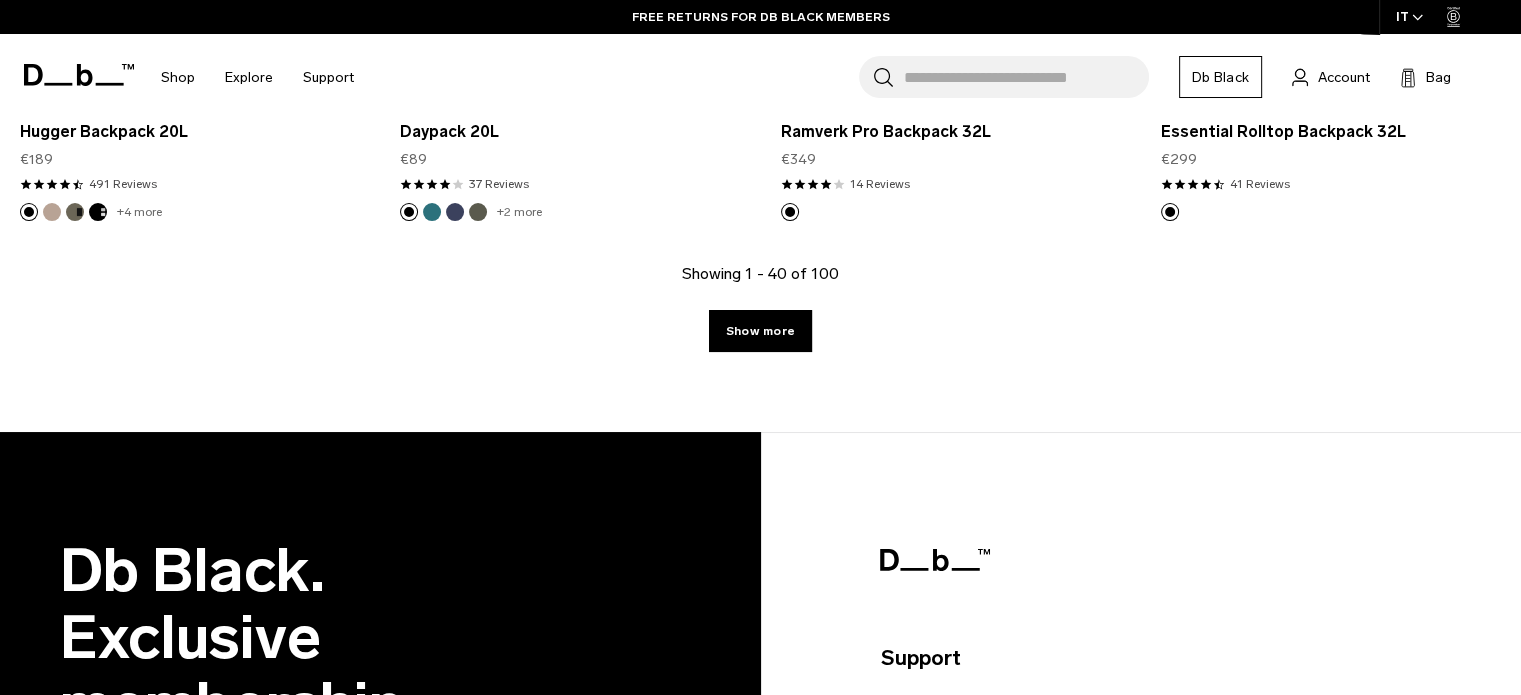 scroll, scrollTop: 6348, scrollLeft: 0, axis: vertical 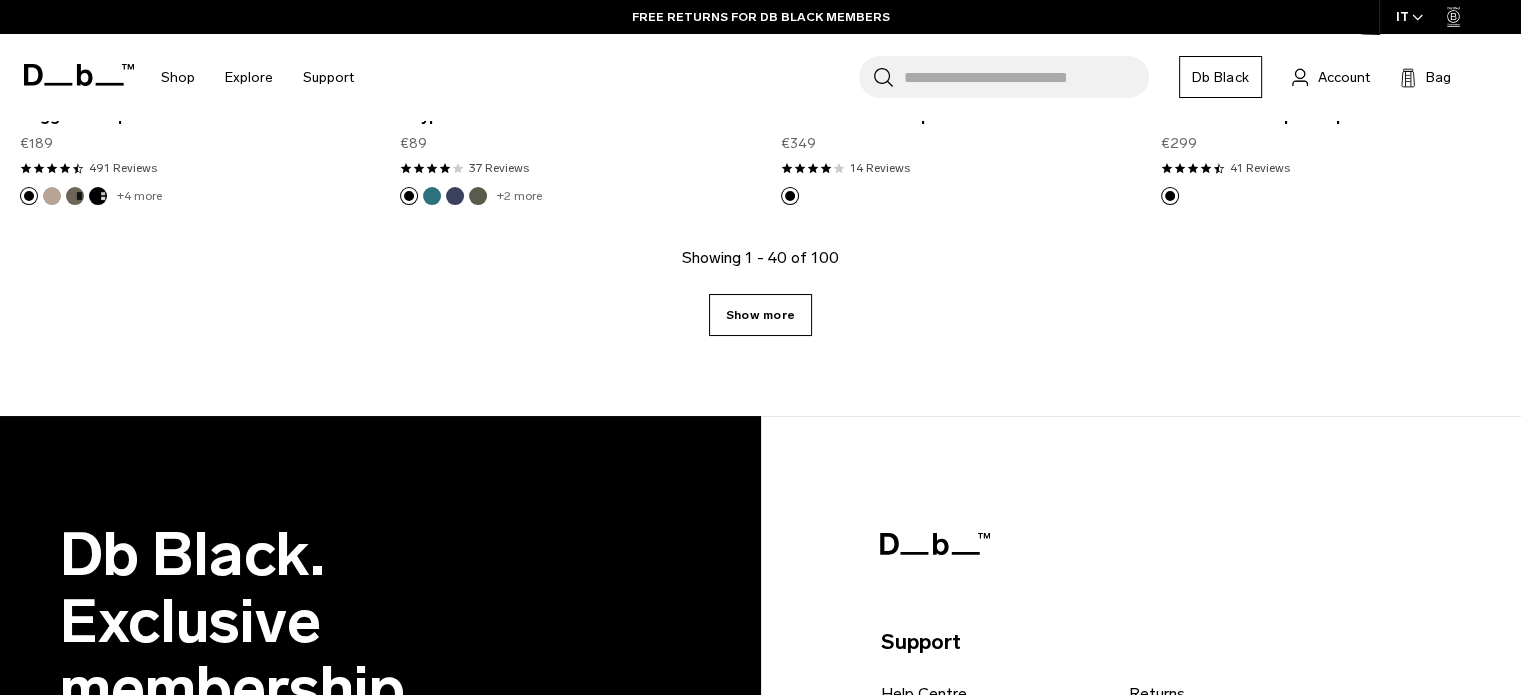 click on "Show more" at bounding box center [760, 315] 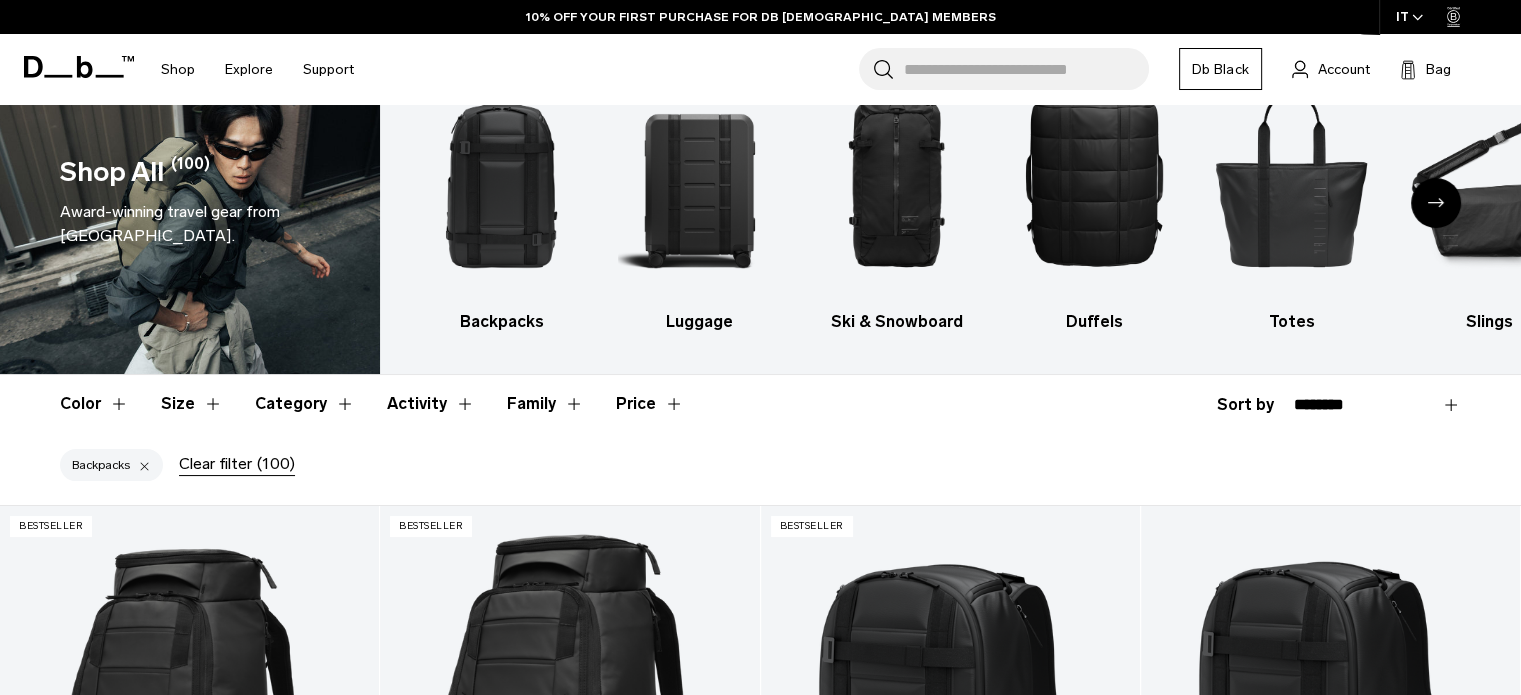 scroll, scrollTop: 0, scrollLeft: 0, axis: both 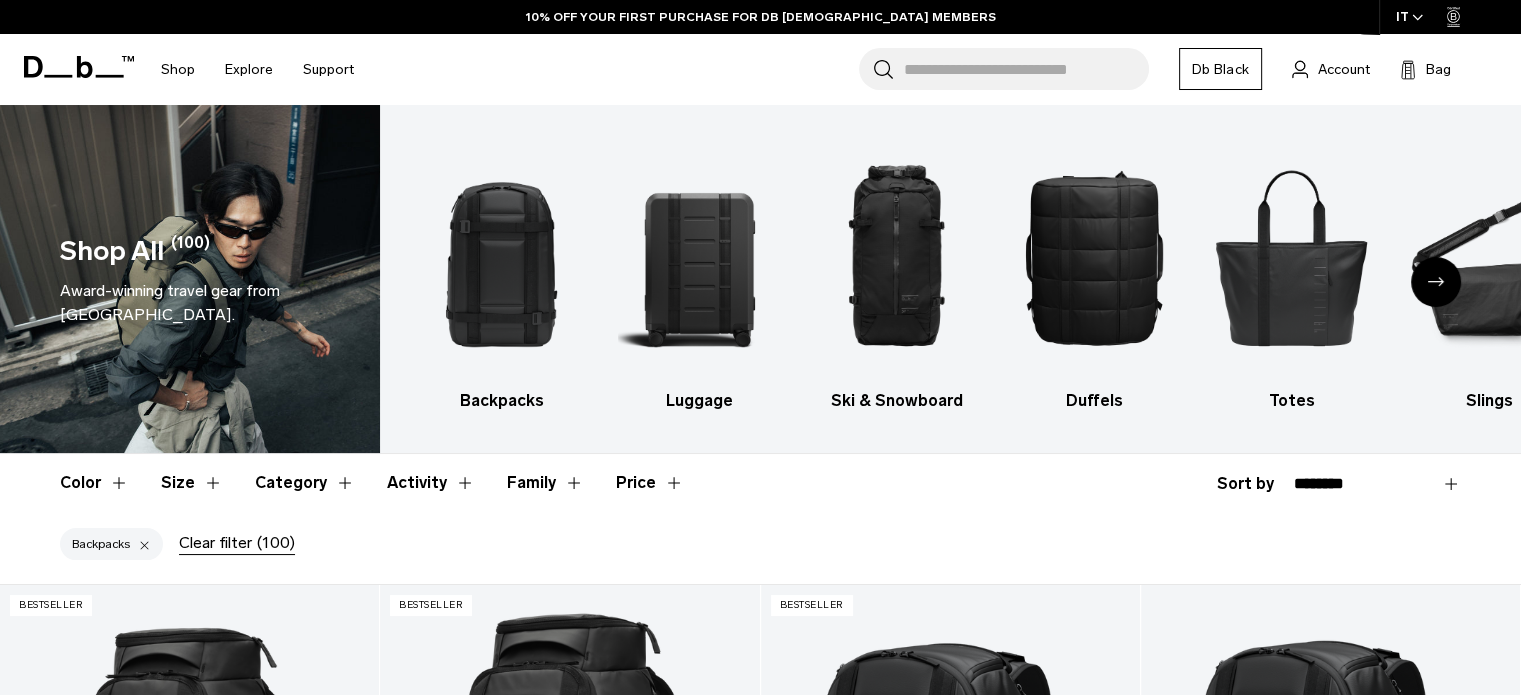 click on "**********" at bounding box center (1377, 484) 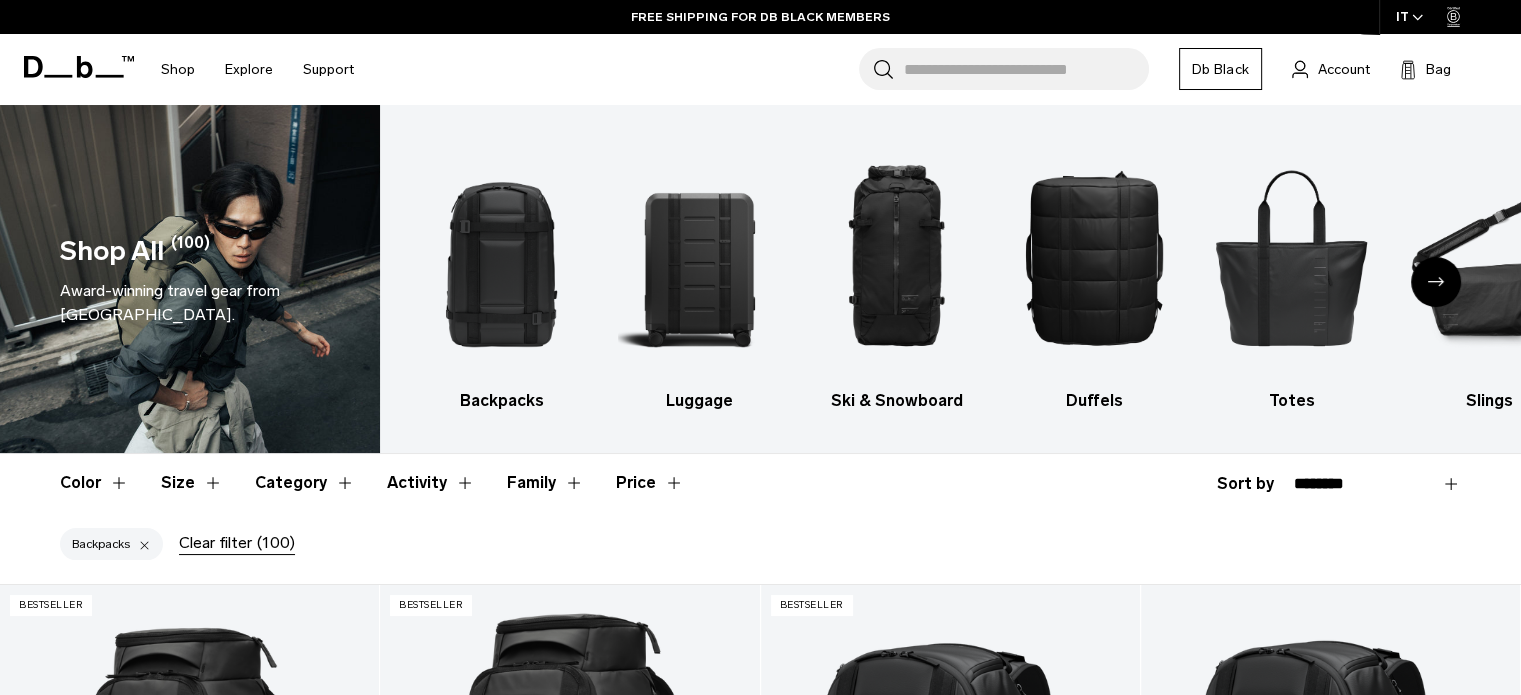 select on "**********" 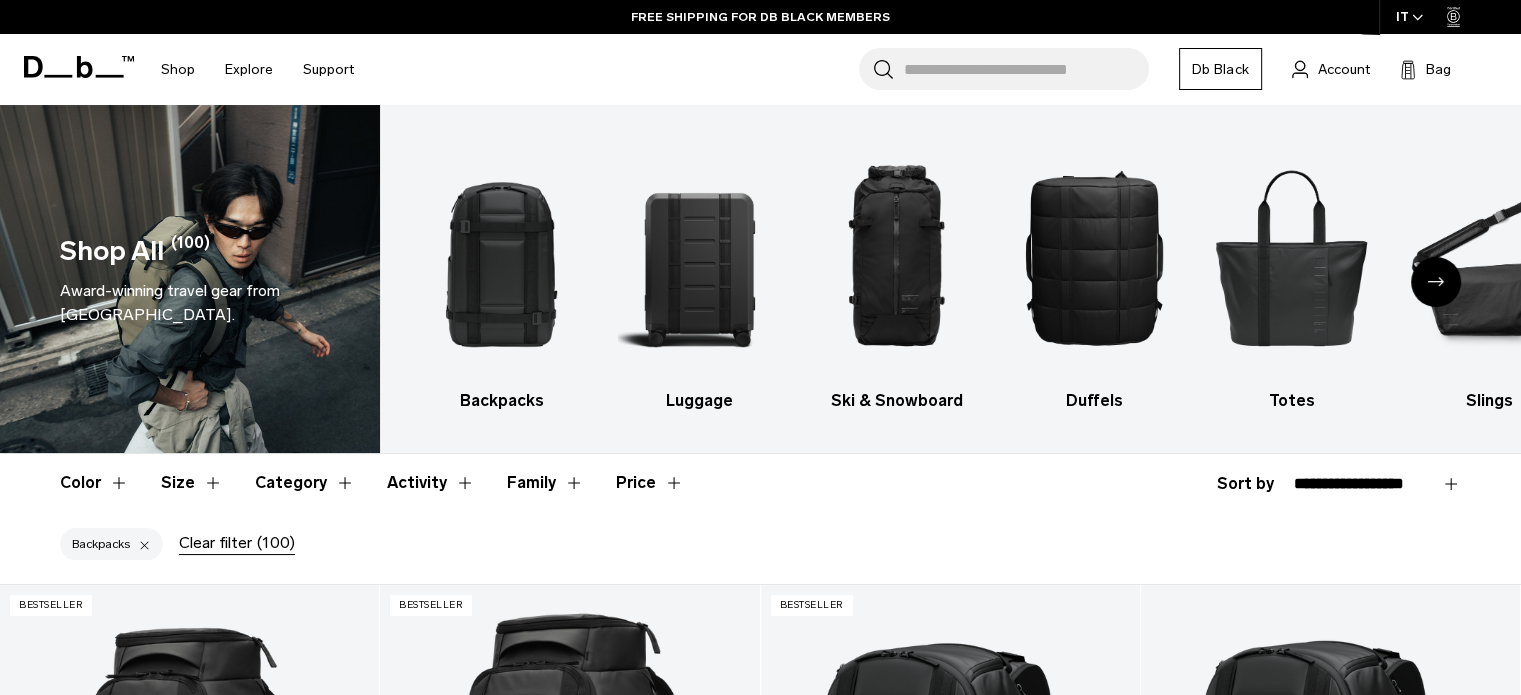 click on "**********" at bounding box center [1377, 484] 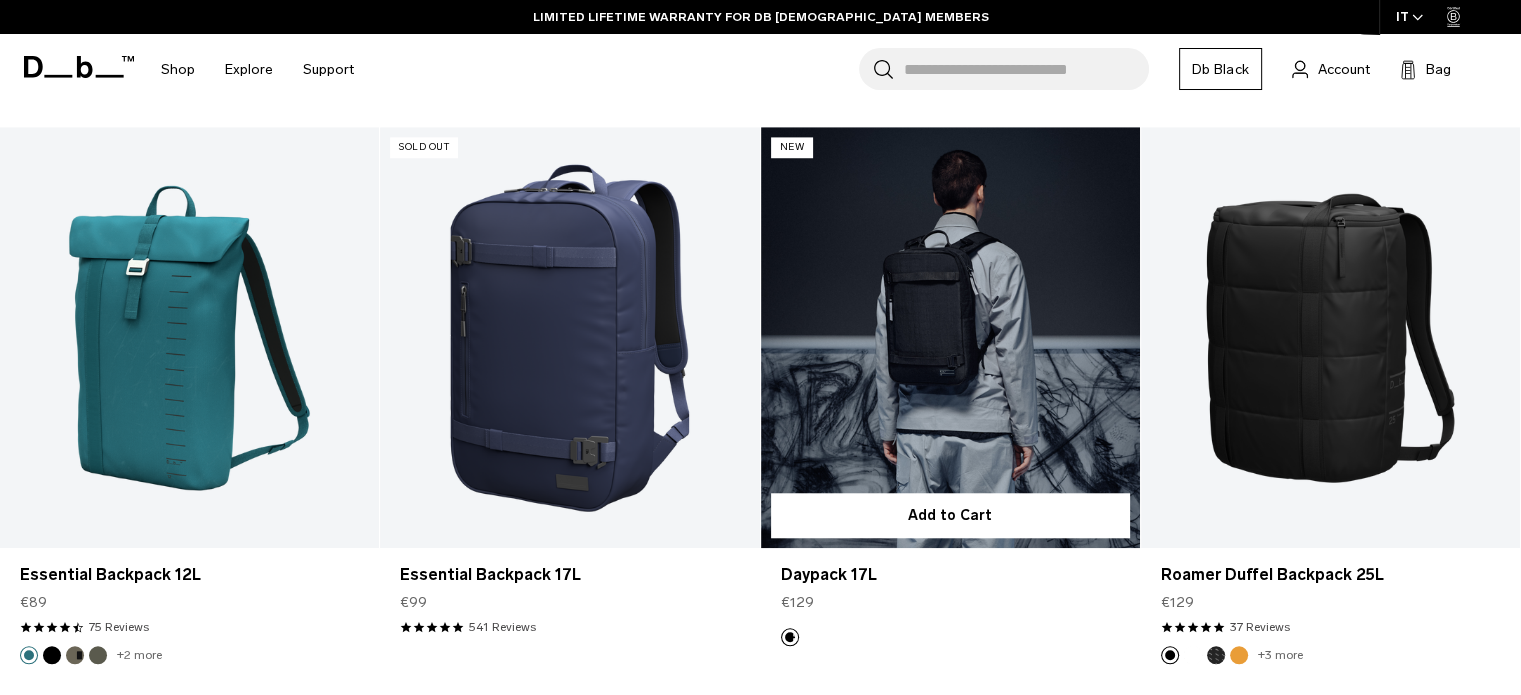 scroll, scrollTop: 1614, scrollLeft: 0, axis: vertical 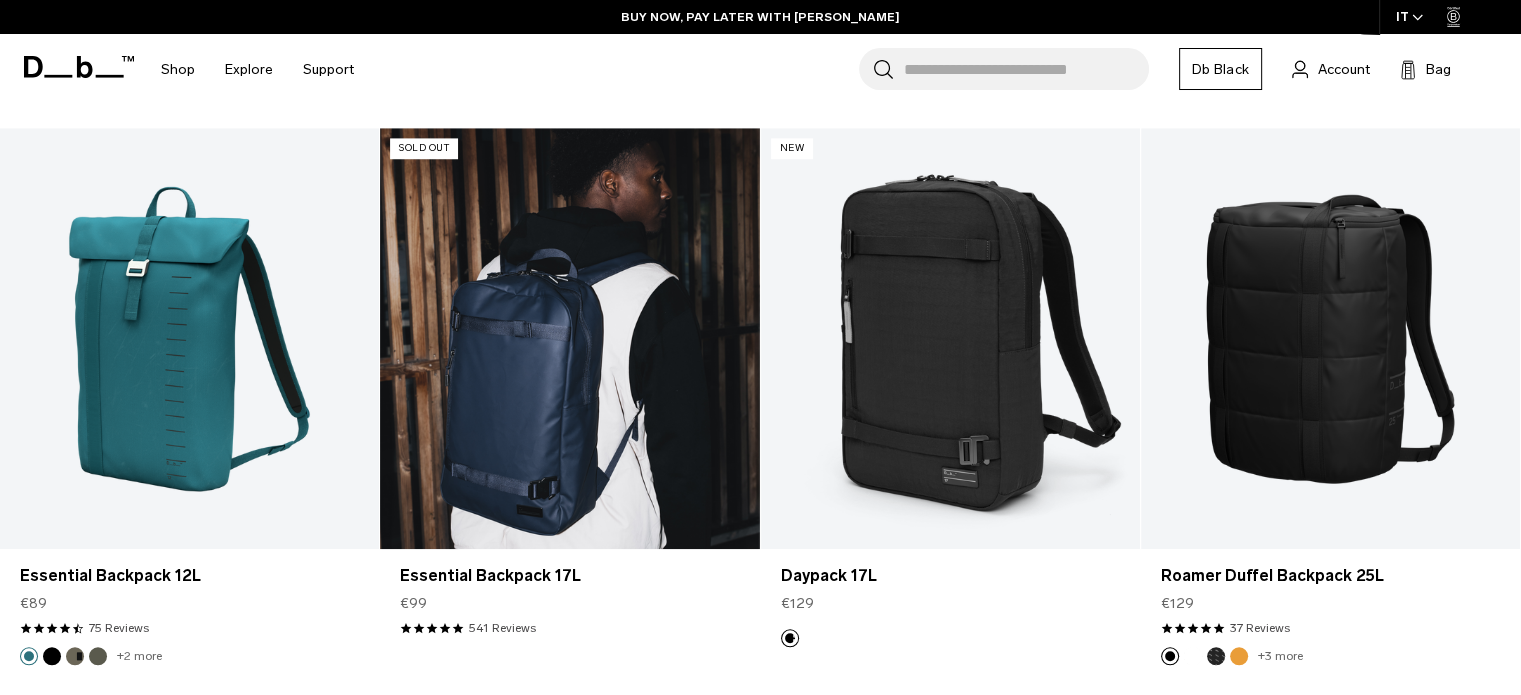 click at bounding box center [569, 338] 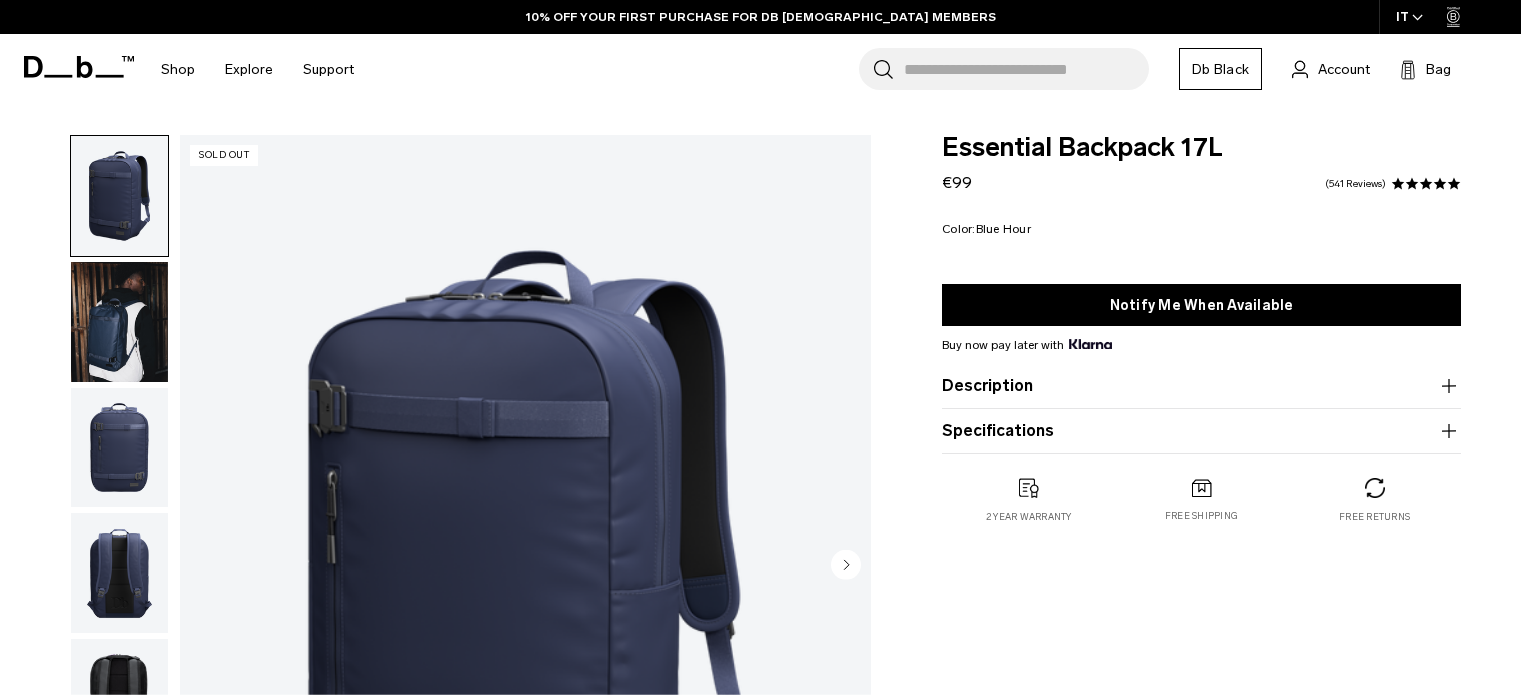 scroll, scrollTop: 0, scrollLeft: 0, axis: both 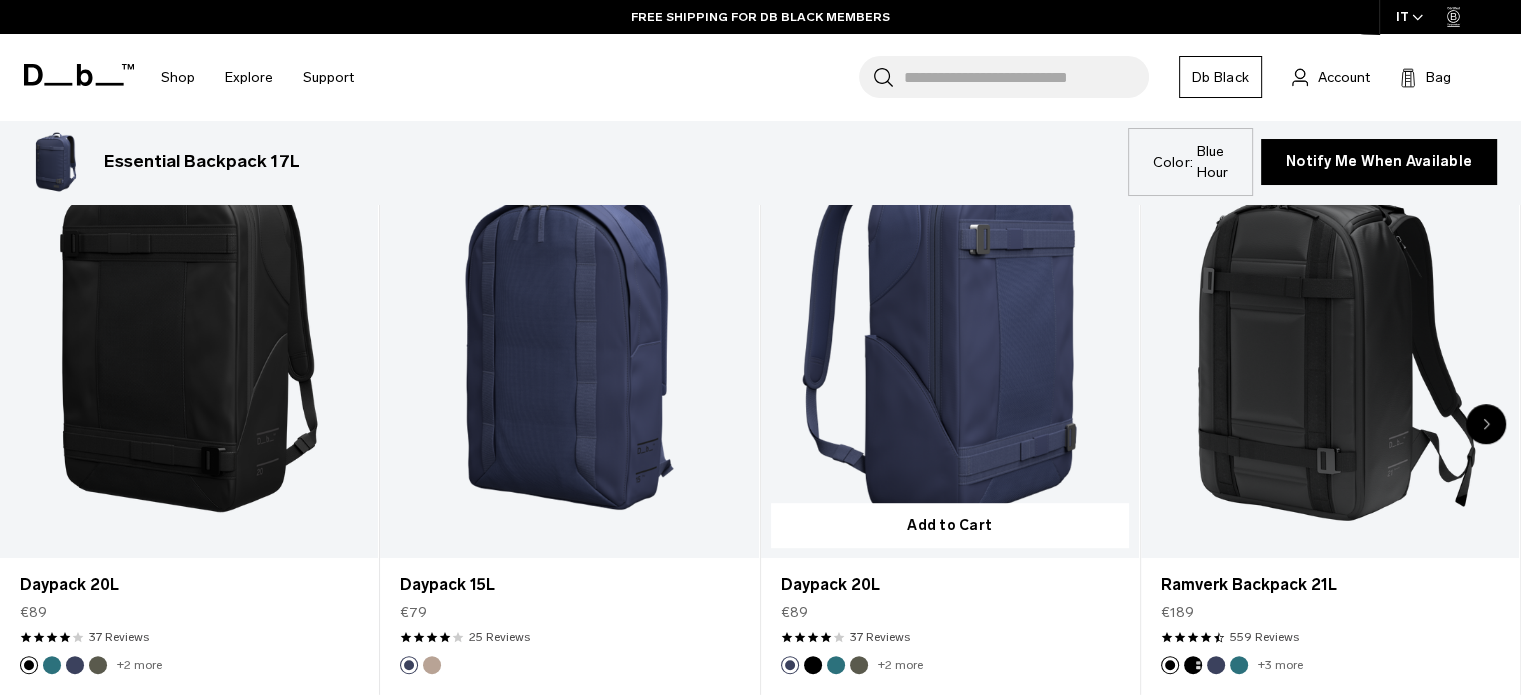 click at bounding box center (950, 348) 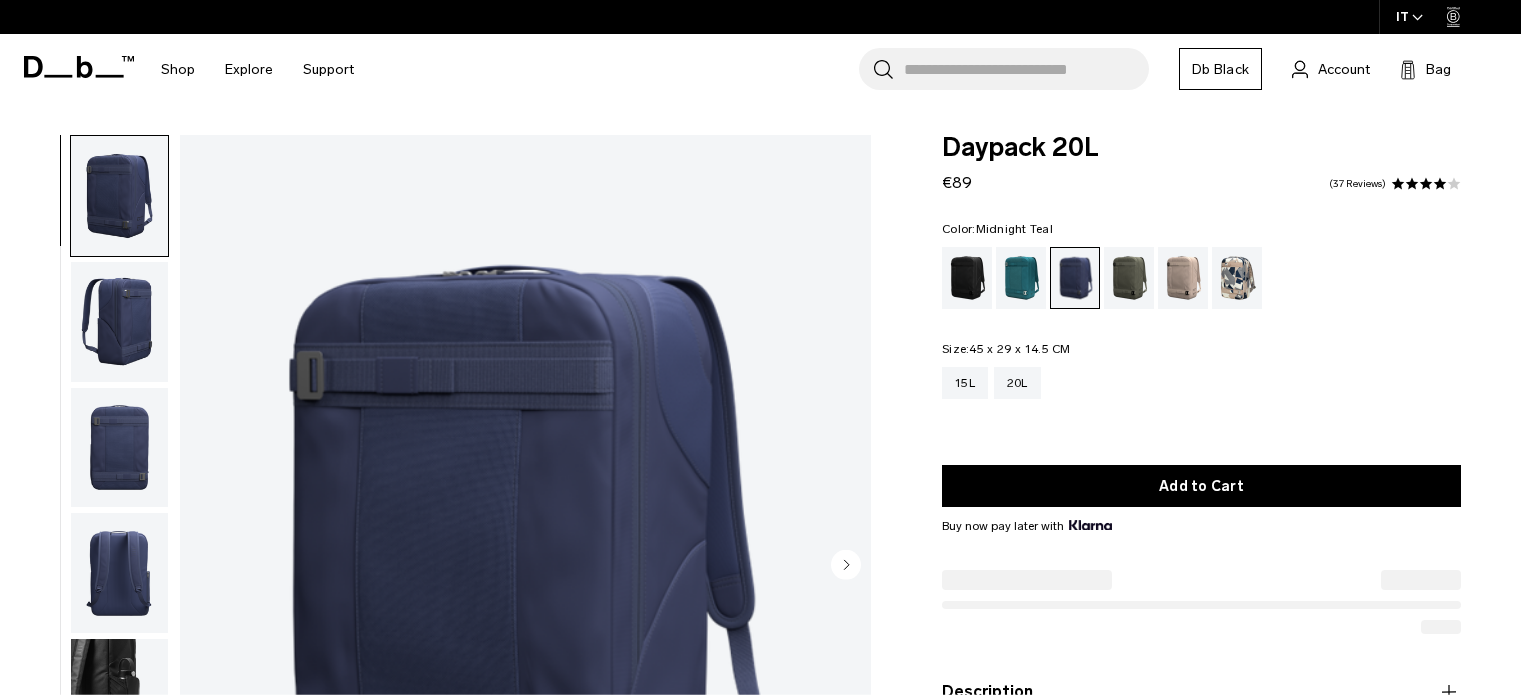 scroll, scrollTop: 0, scrollLeft: 0, axis: both 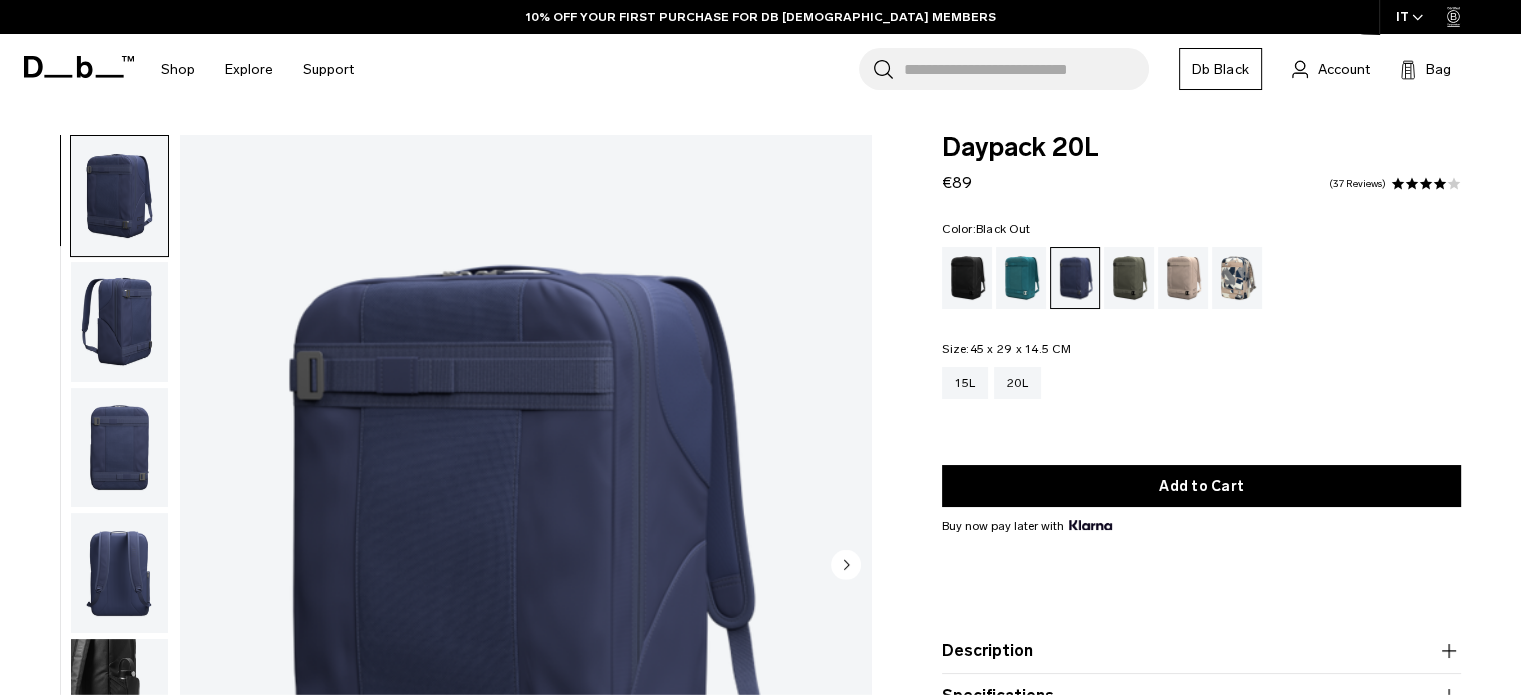 click at bounding box center [967, 278] 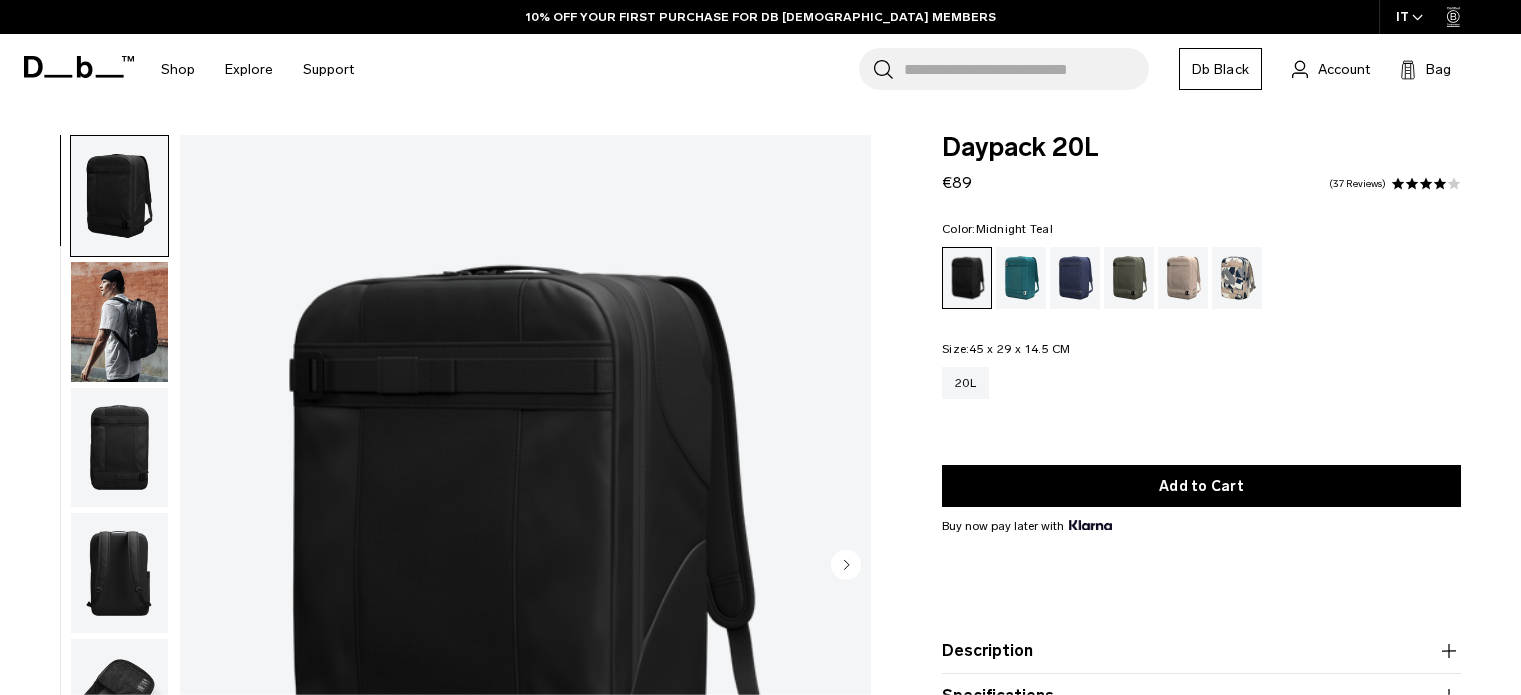 scroll, scrollTop: 0, scrollLeft: 0, axis: both 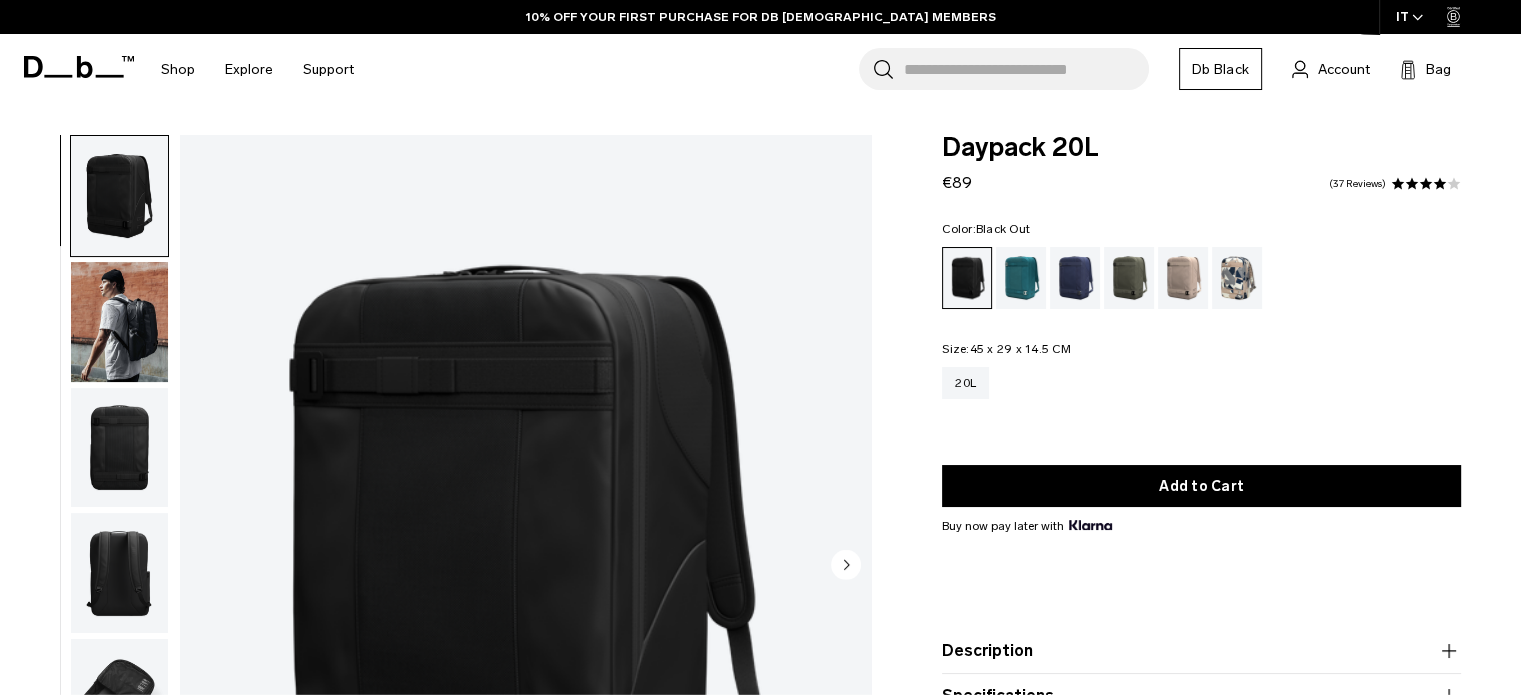 click at bounding box center [119, 322] 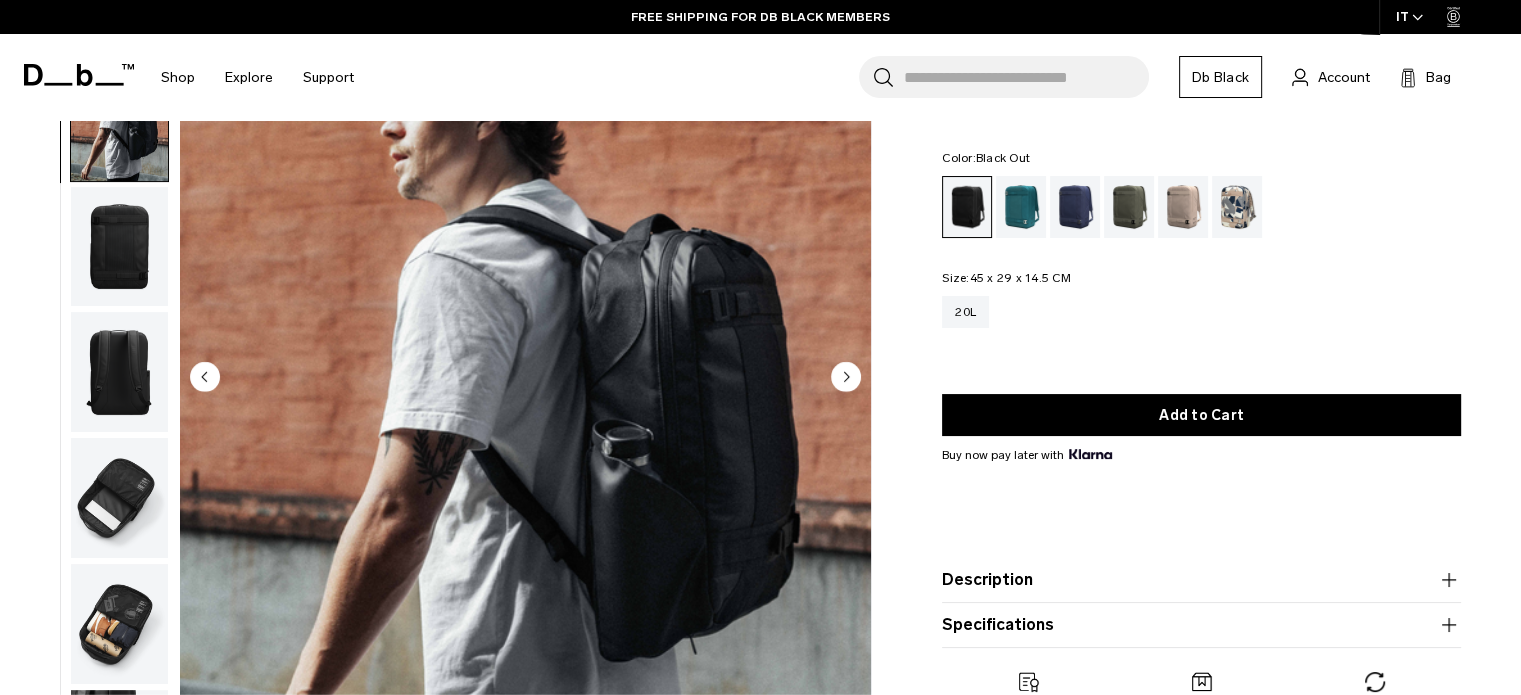 scroll, scrollTop: 188, scrollLeft: 0, axis: vertical 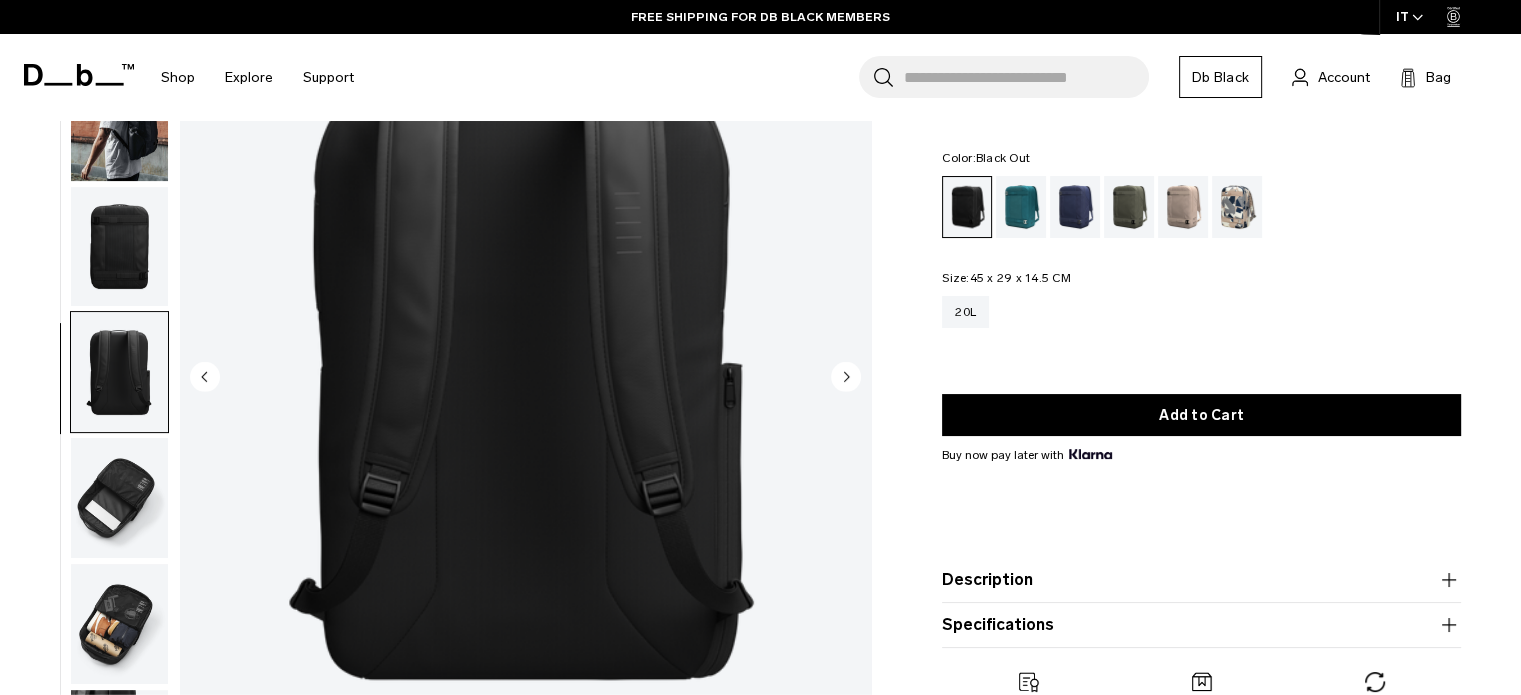 click at bounding box center (119, 498) 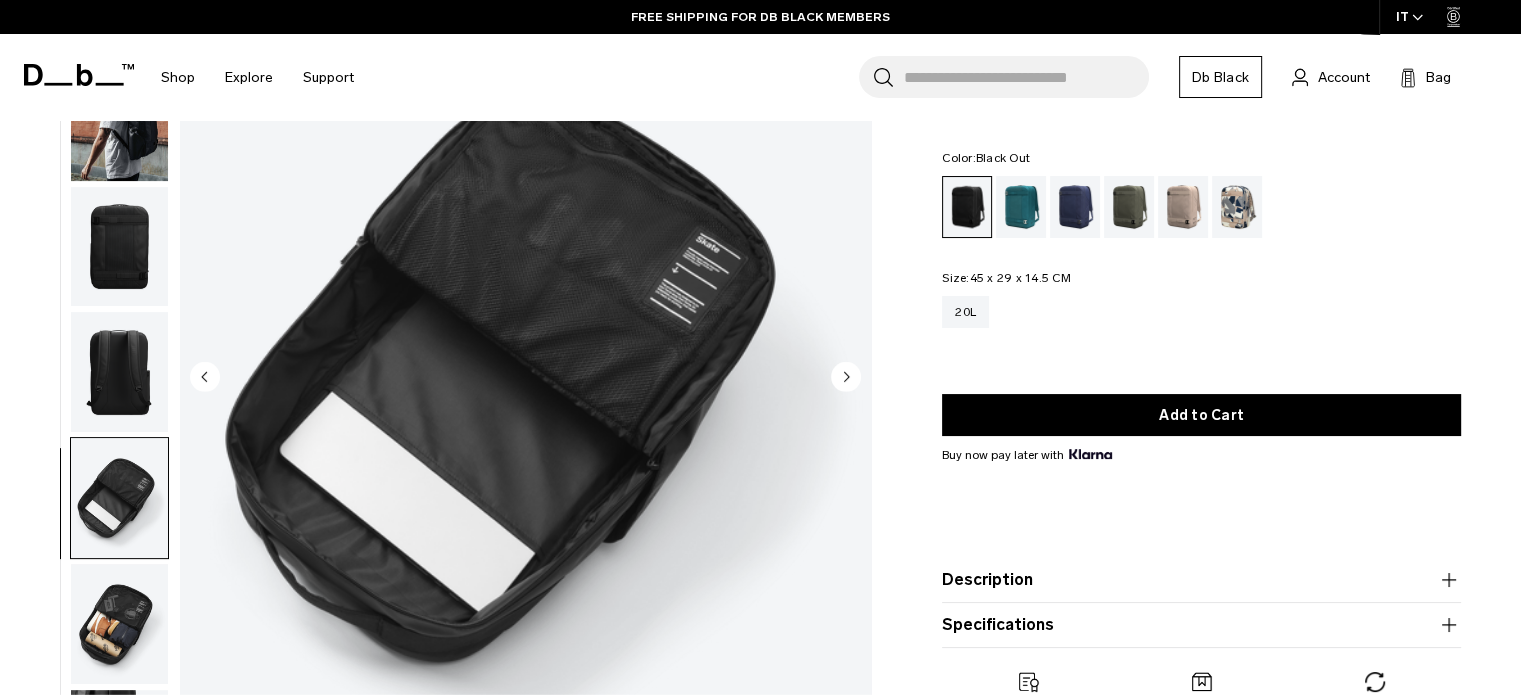 scroll, scrollTop: 13, scrollLeft: 0, axis: vertical 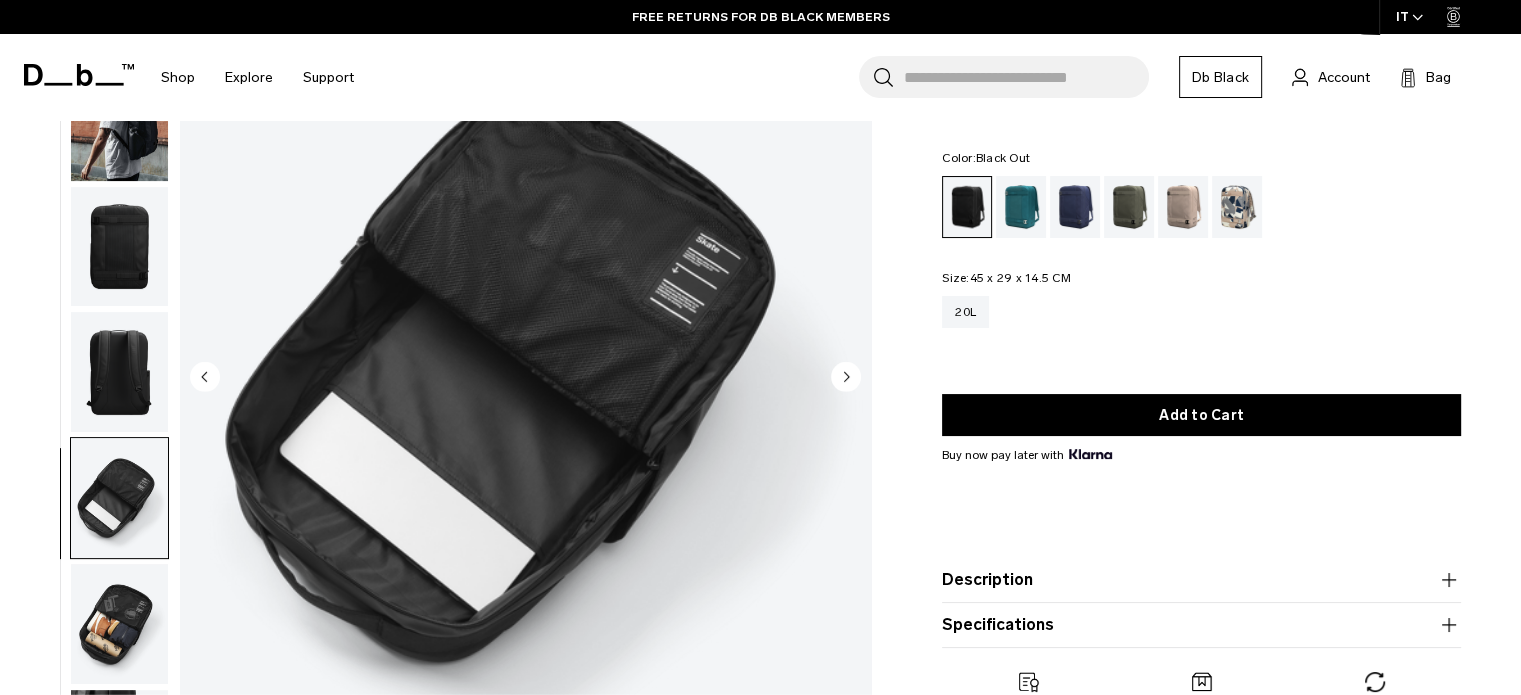 click at bounding box center (119, 624) 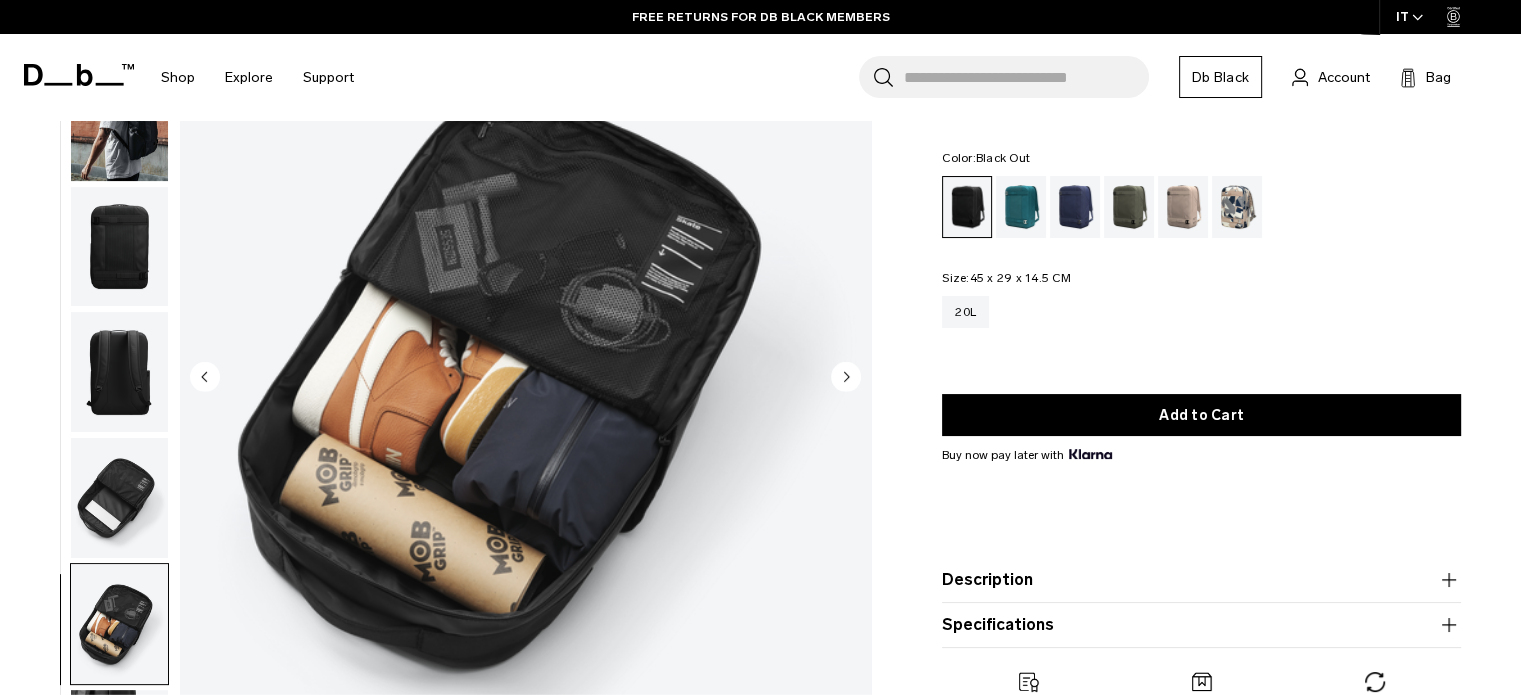 scroll, scrollTop: 13, scrollLeft: 0, axis: vertical 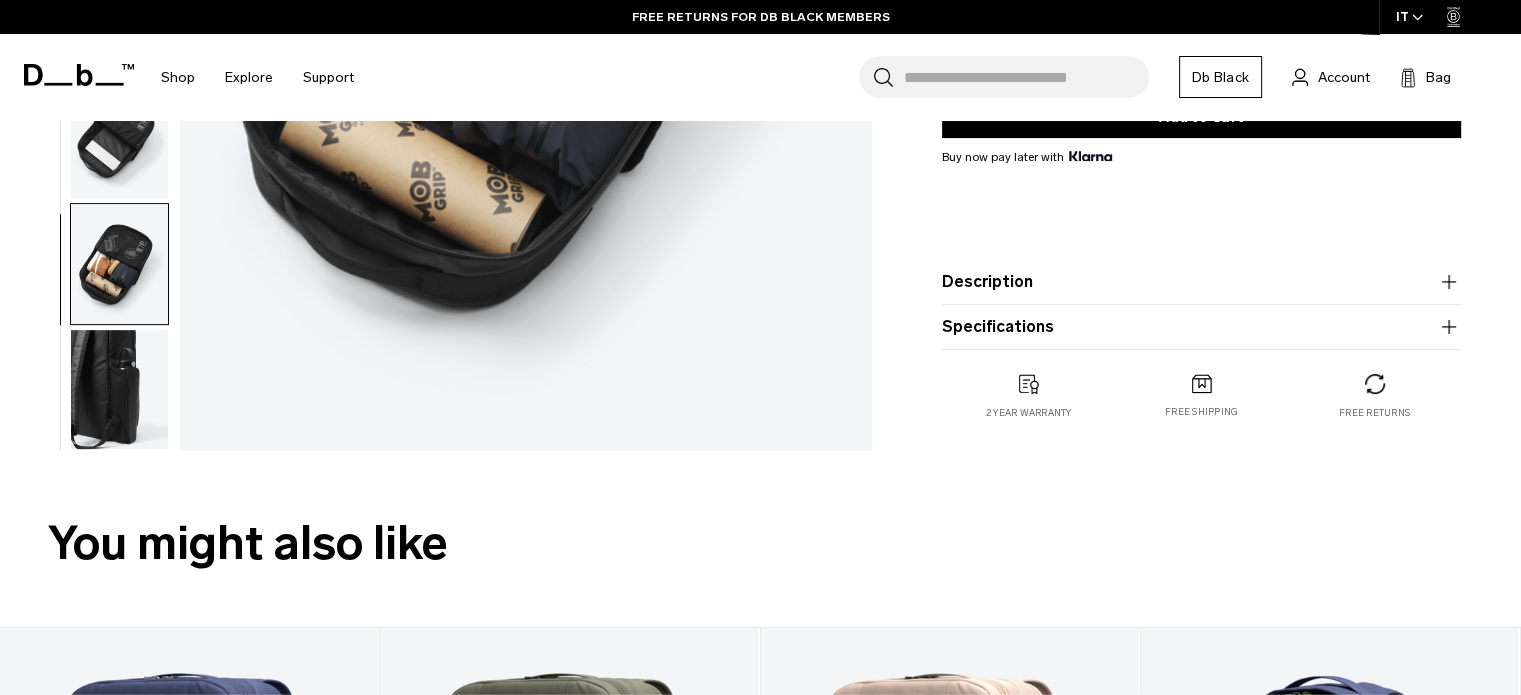 click at bounding box center (119, 390) 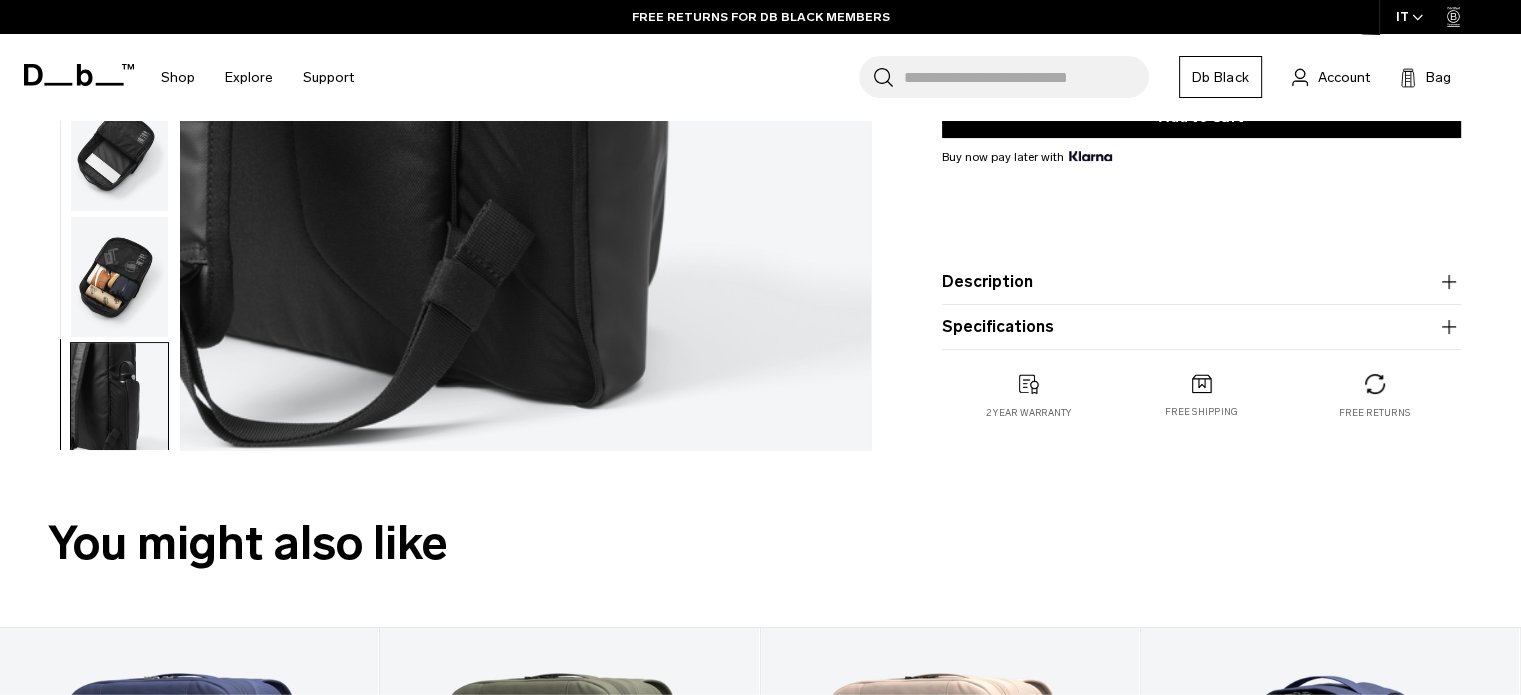 scroll, scrollTop: 2, scrollLeft: 0, axis: vertical 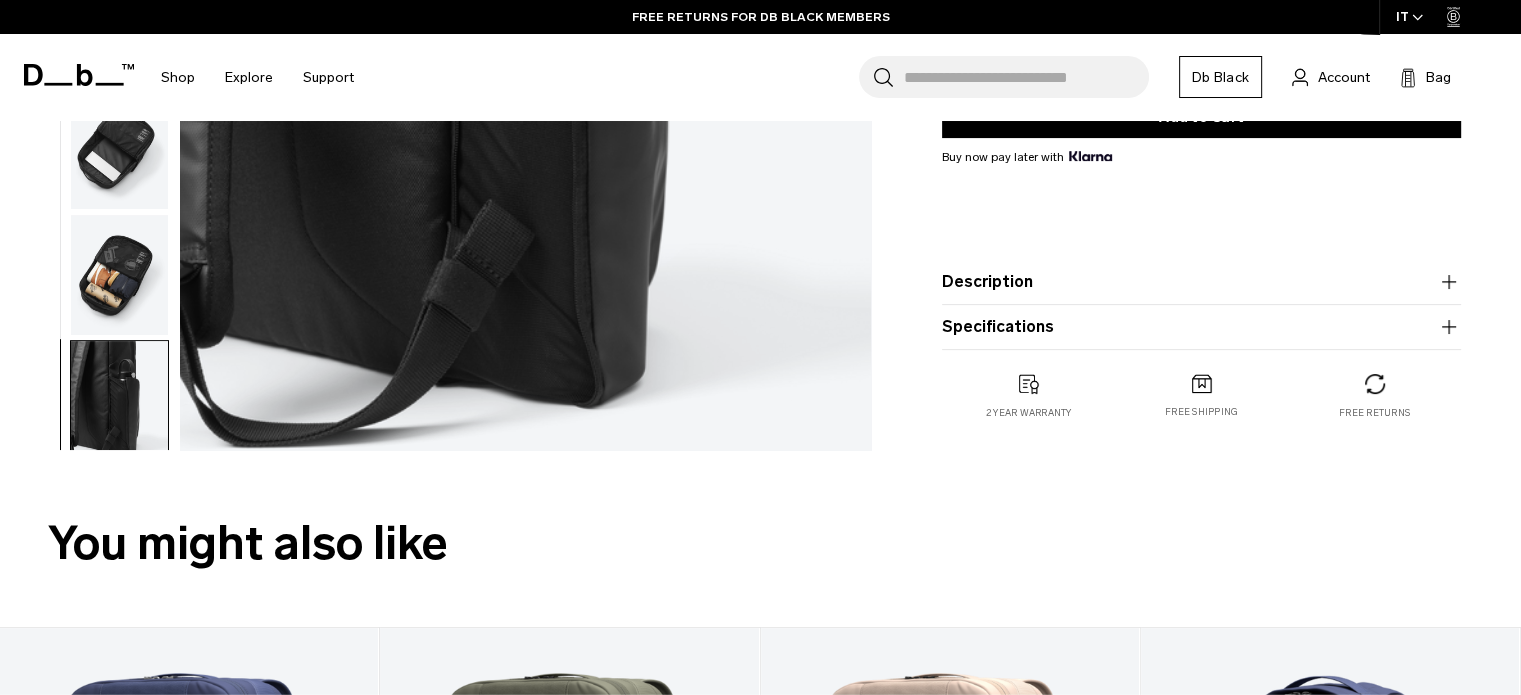 click at bounding box center (119, 149) 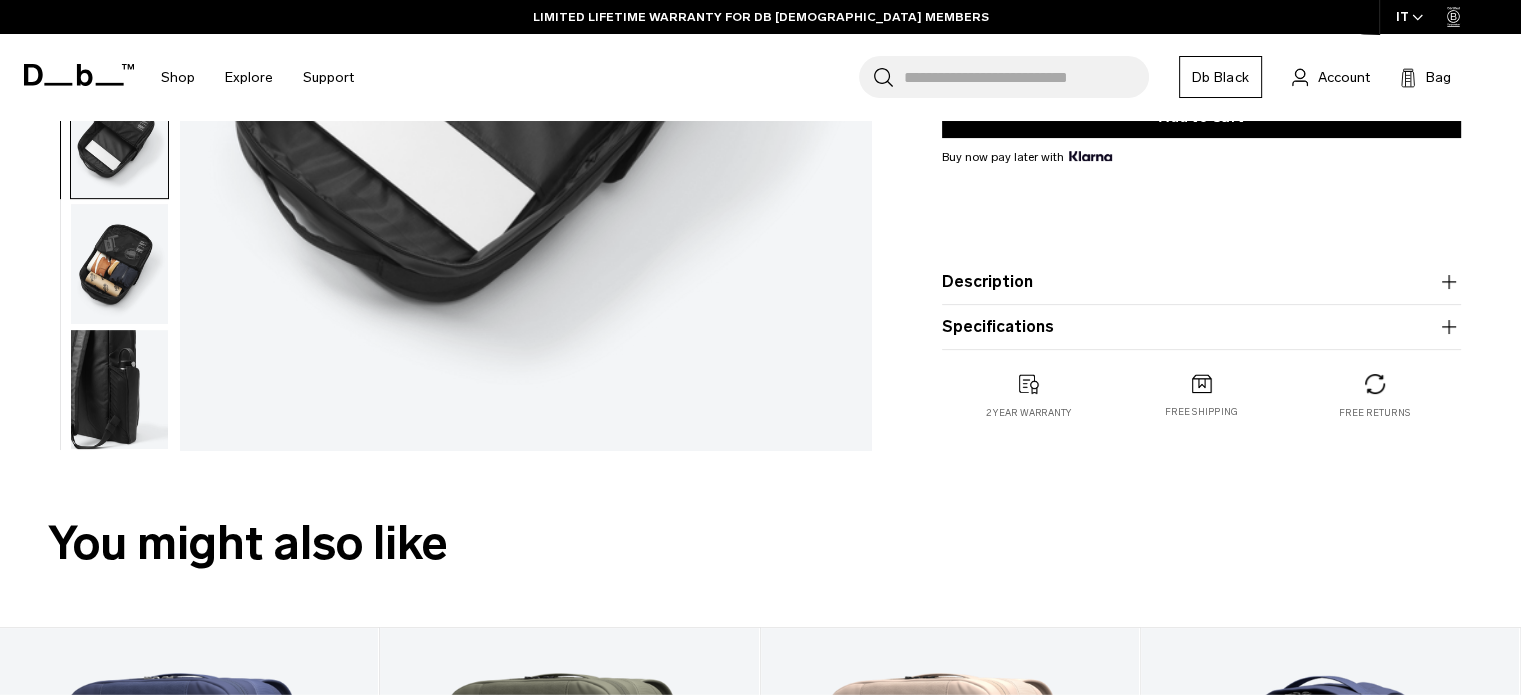 scroll, scrollTop: 0, scrollLeft: 0, axis: both 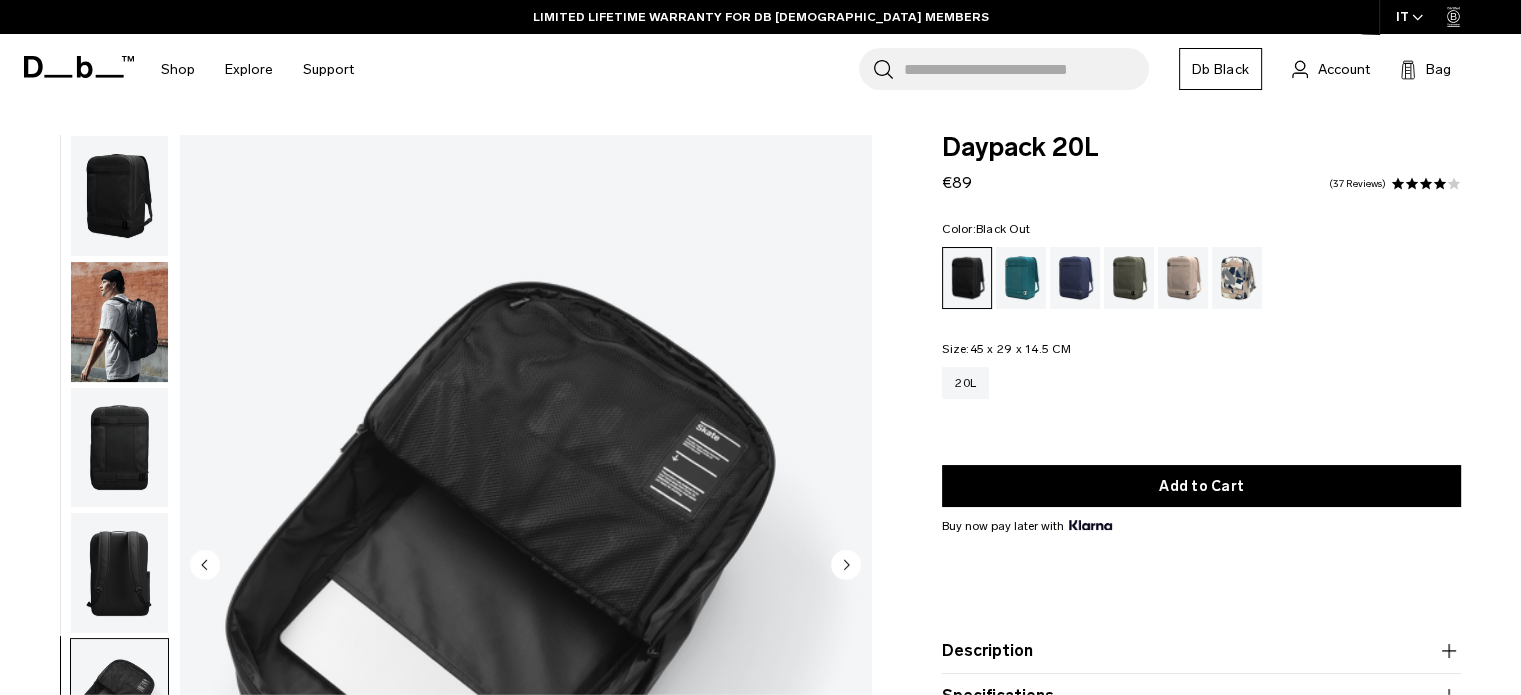click at bounding box center [119, 196] 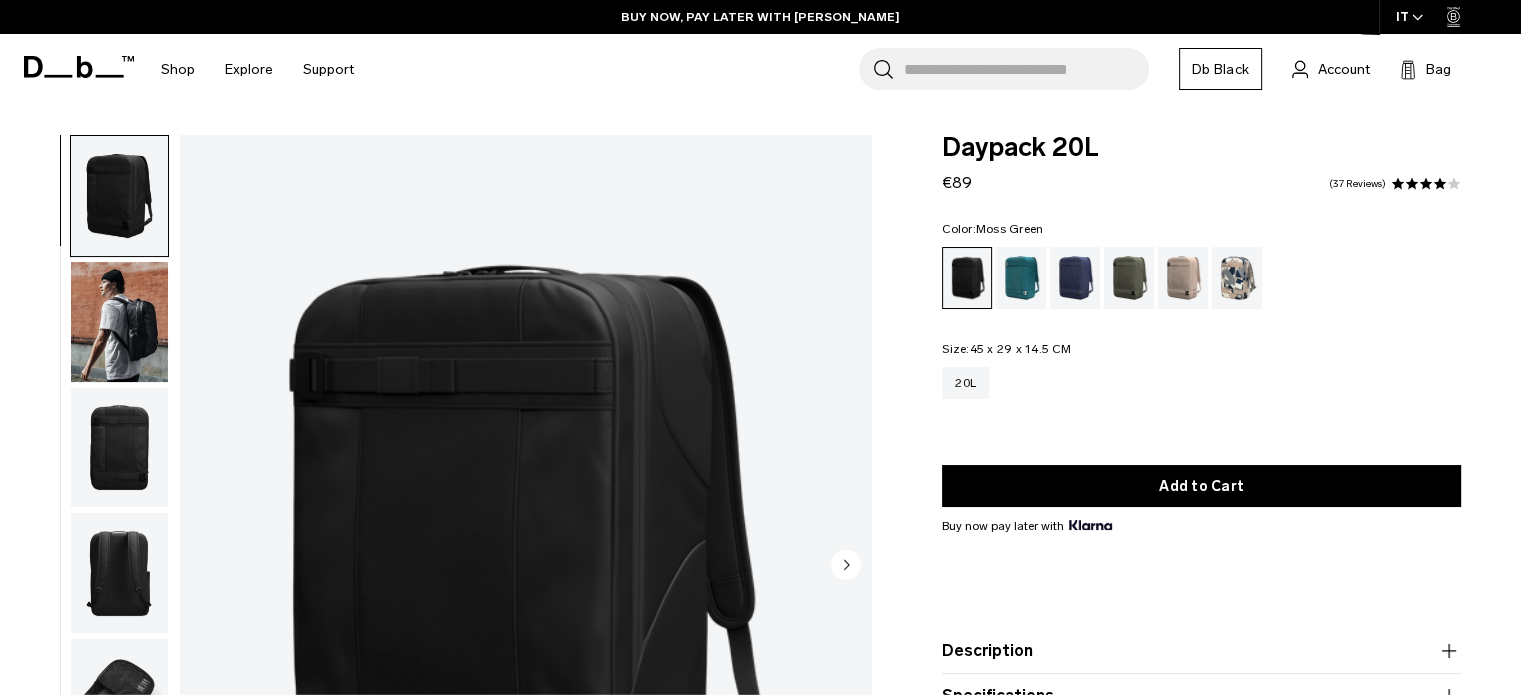 click at bounding box center [1129, 278] 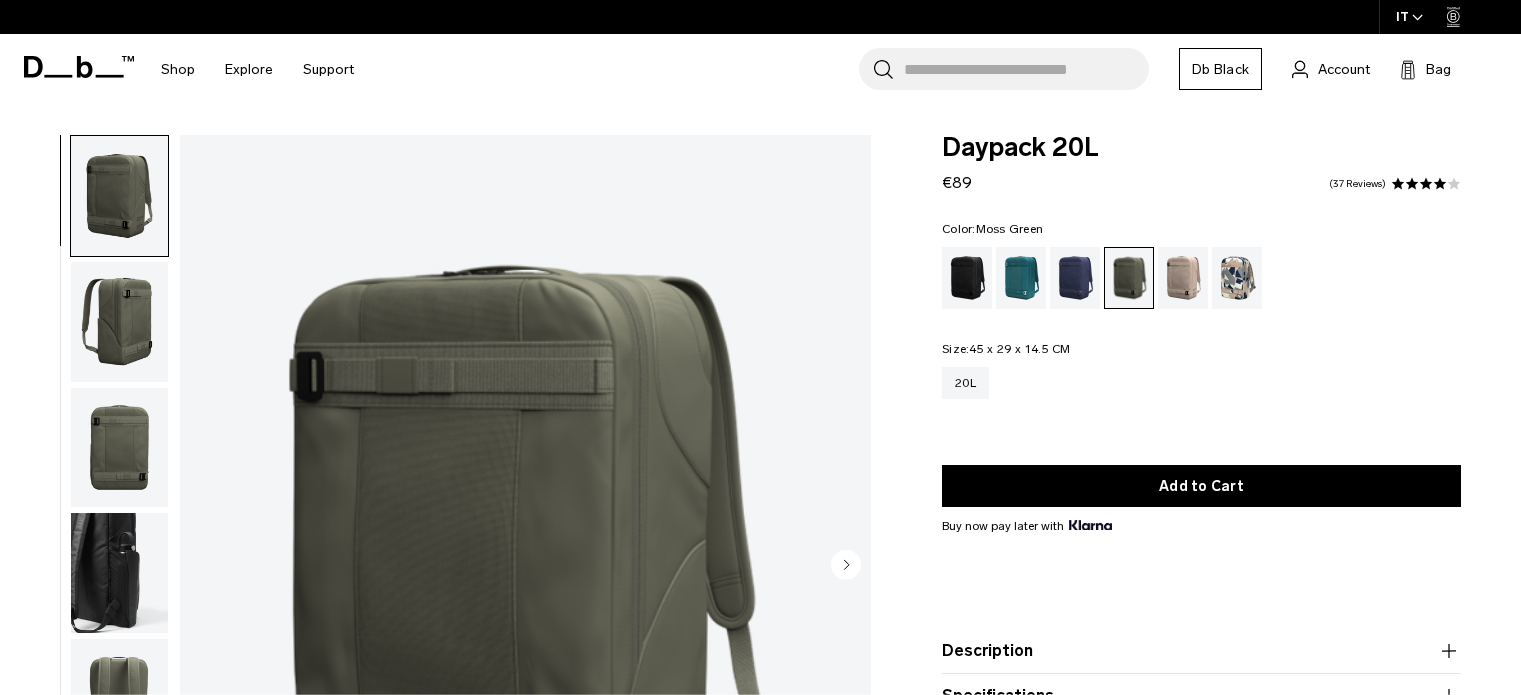 scroll, scrollTop: 0, scrollLeft: 0, axis: both 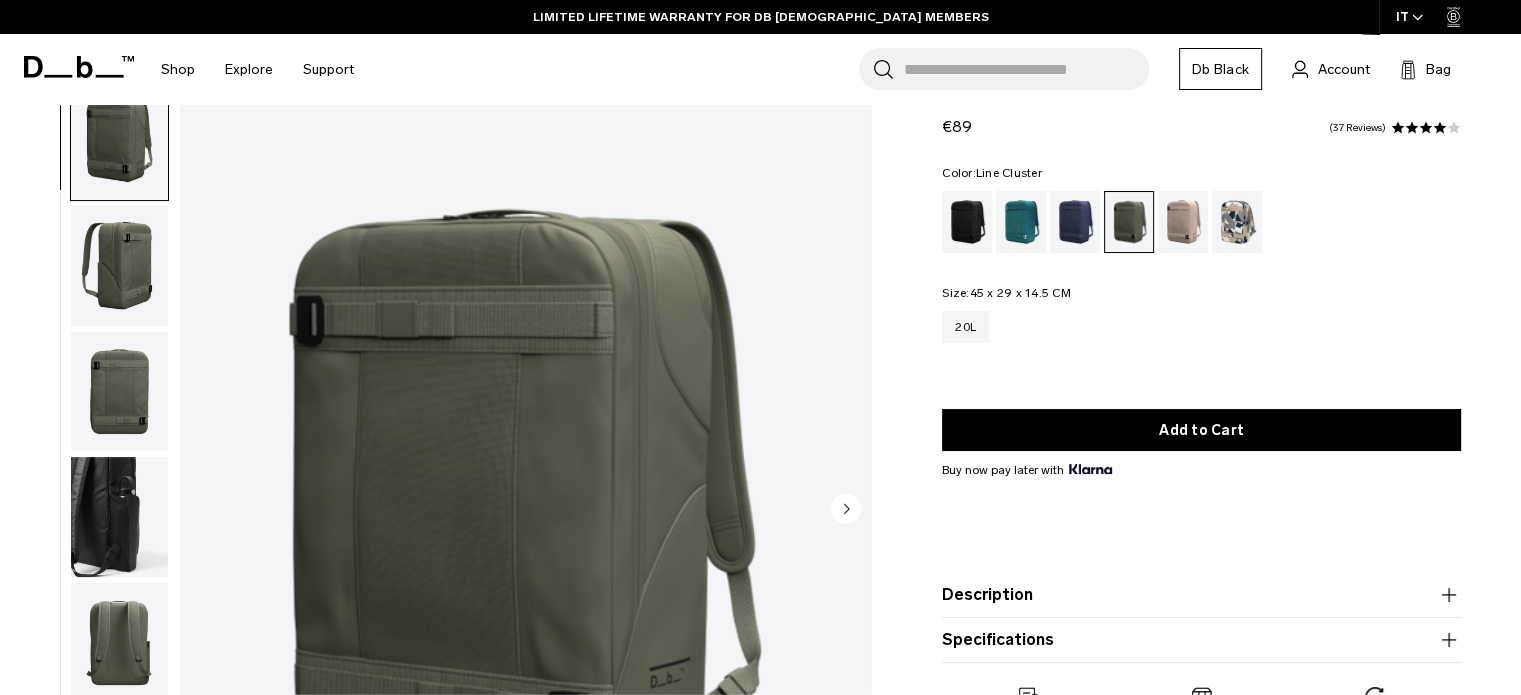 click at bounding box center [1237, 222] 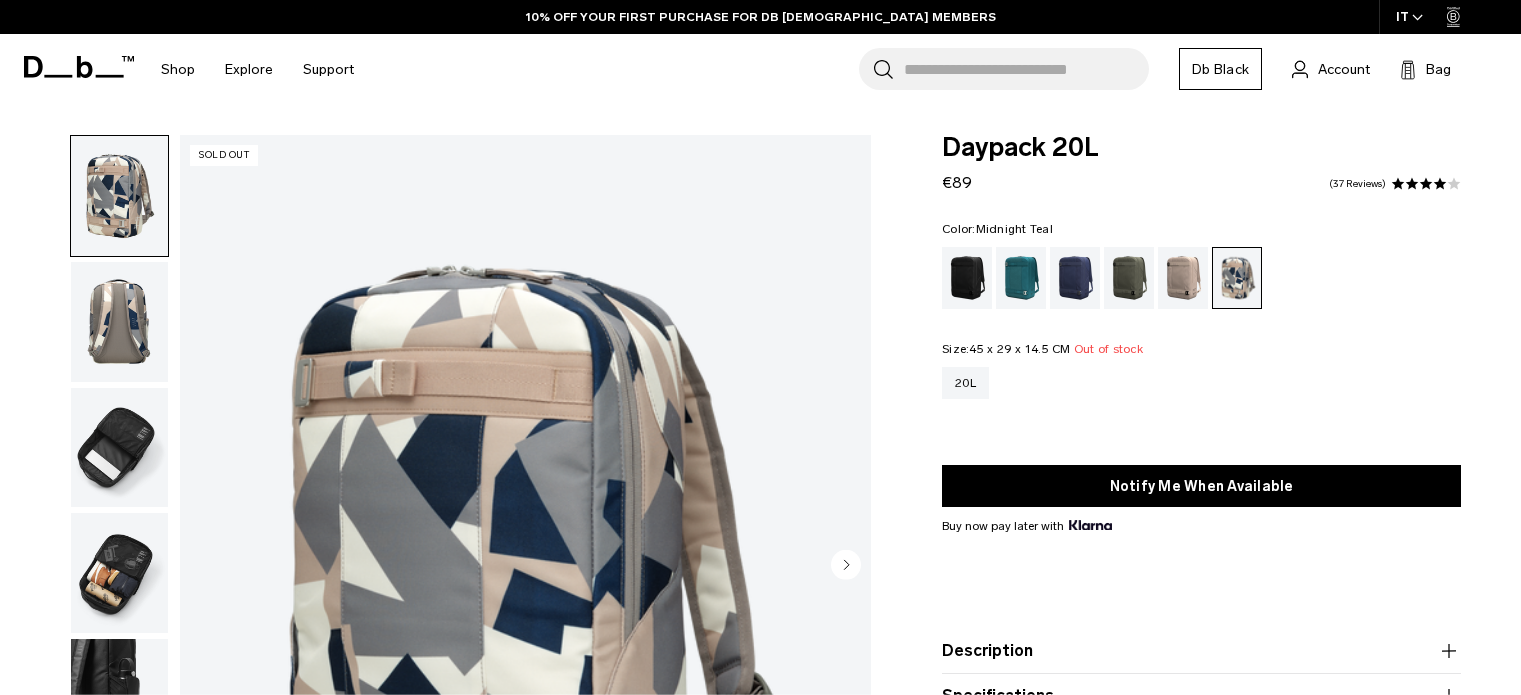 scroll, scrollTop: 0, scrollLeft: 0, axis: both 